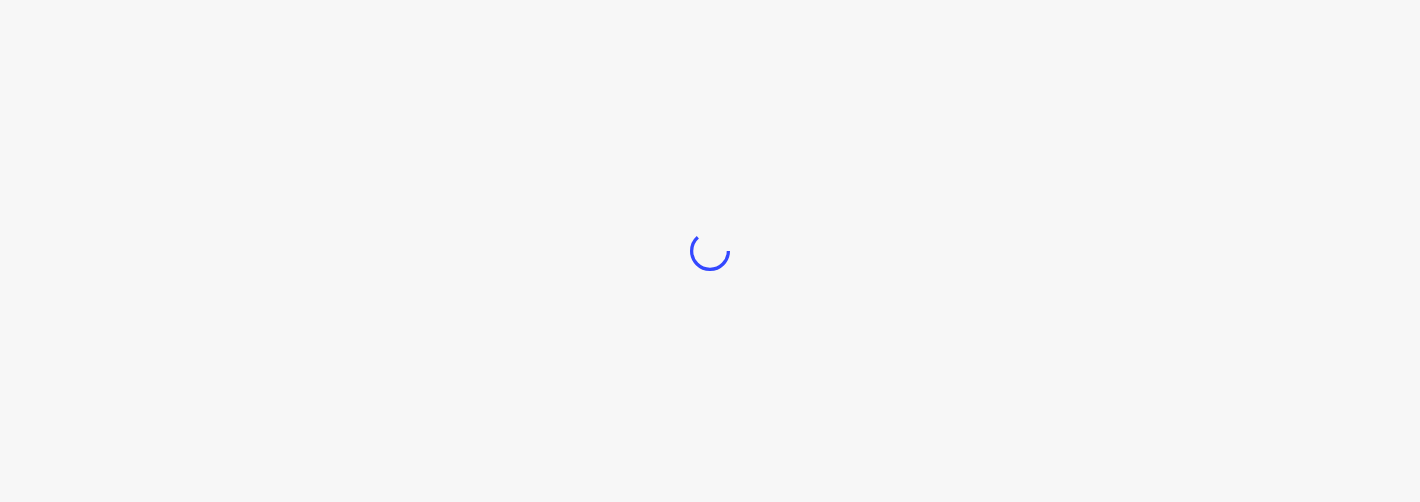 scroll, scrollTop: 0, scrollLeft: 0, axis: both 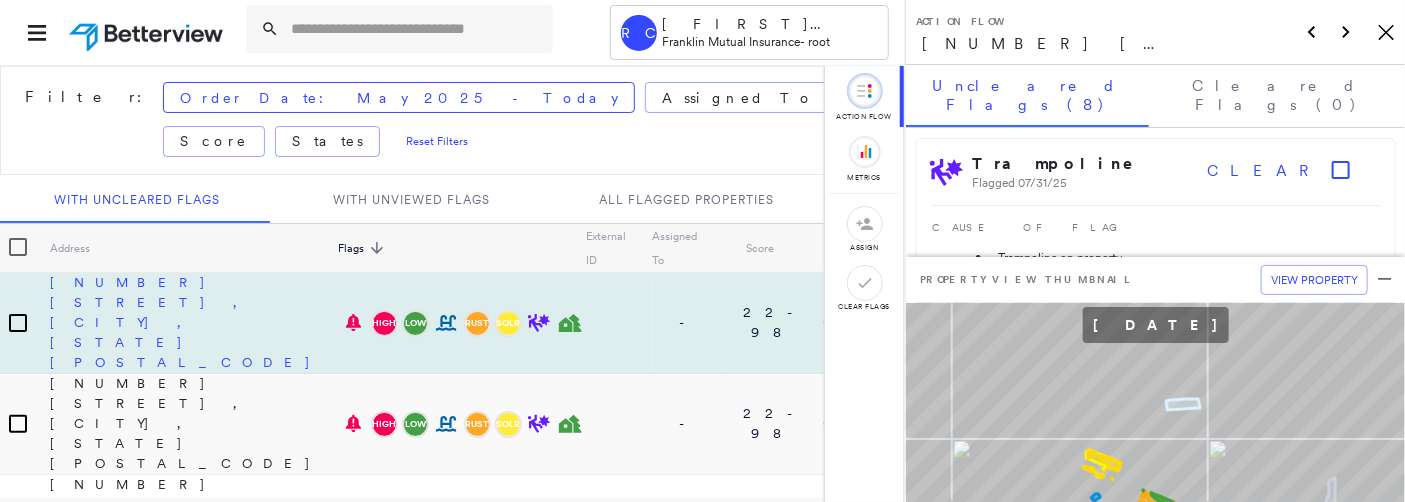 click on "[NUMBER] [STREET], [CITY], [STATE] [ZIP]" at bounding box center [194, 322] 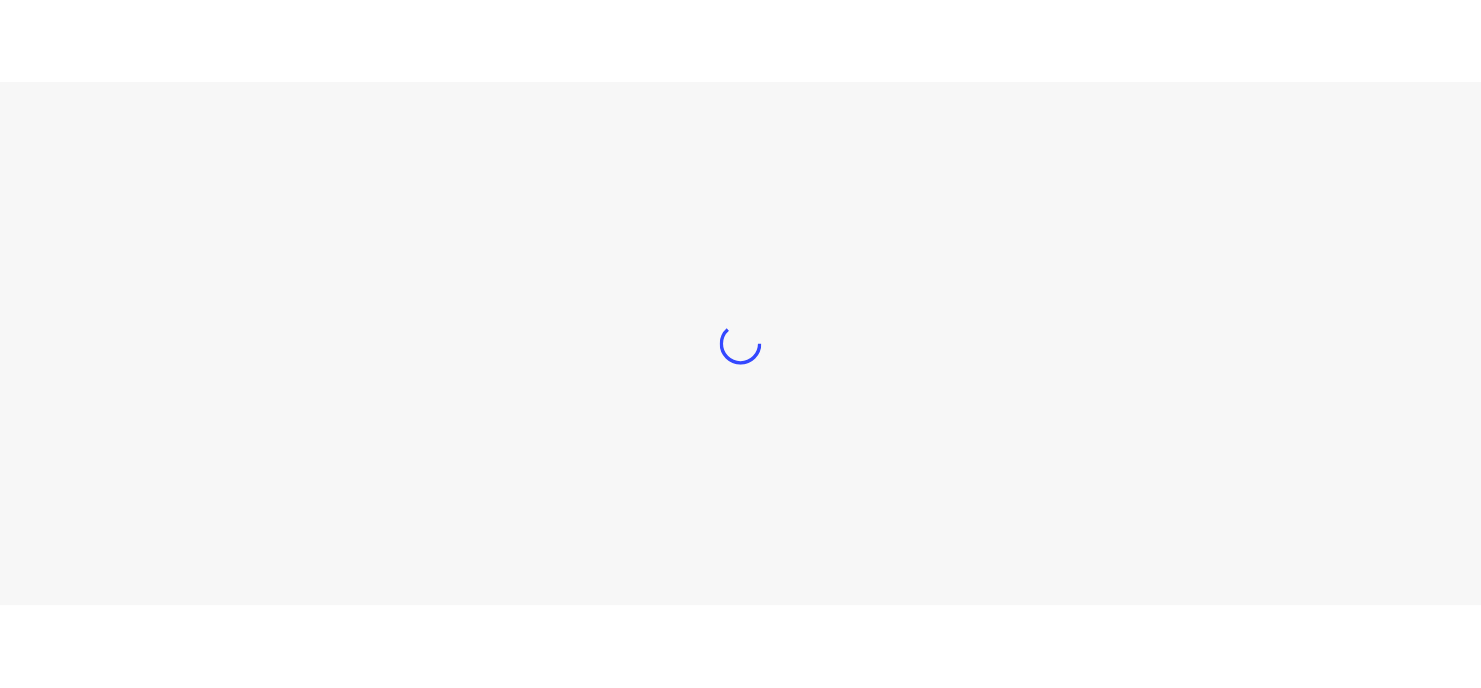 scroll, scrollTop: 0, scrollLeft: 0, axis: both 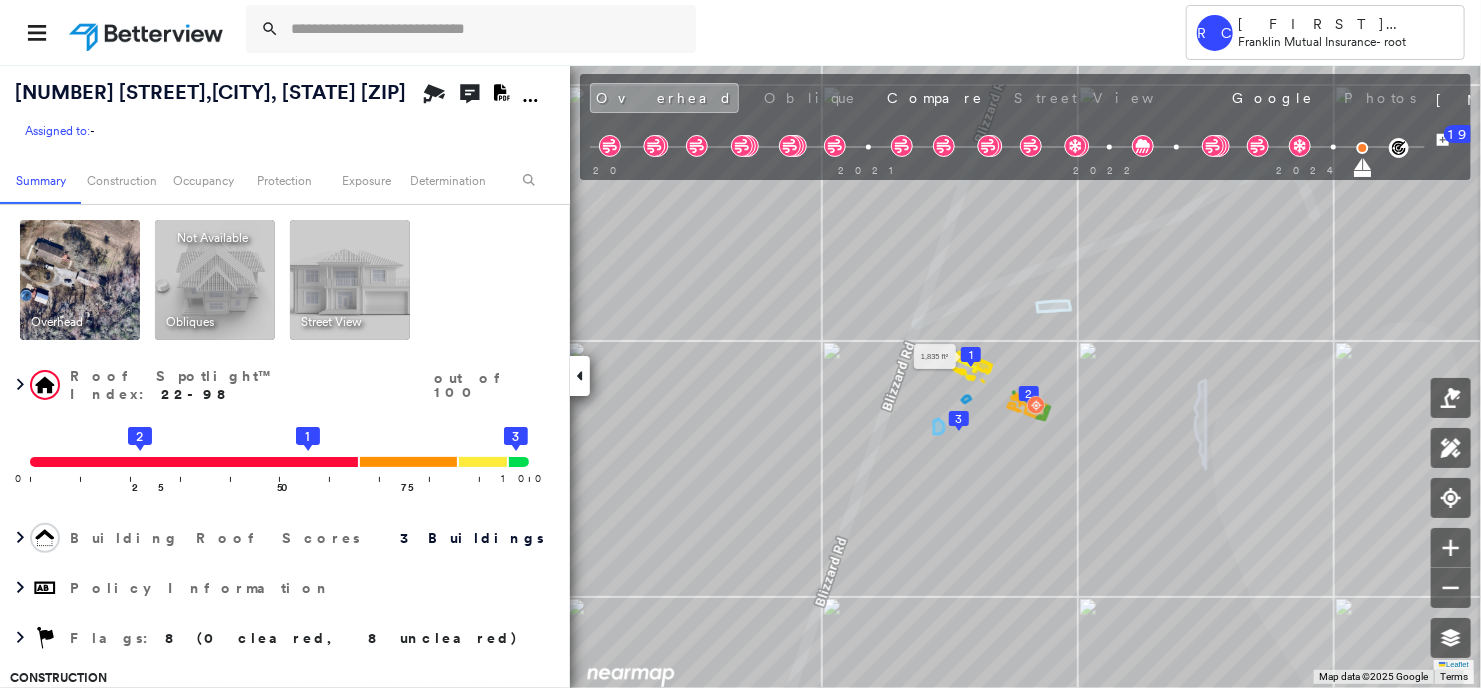 click 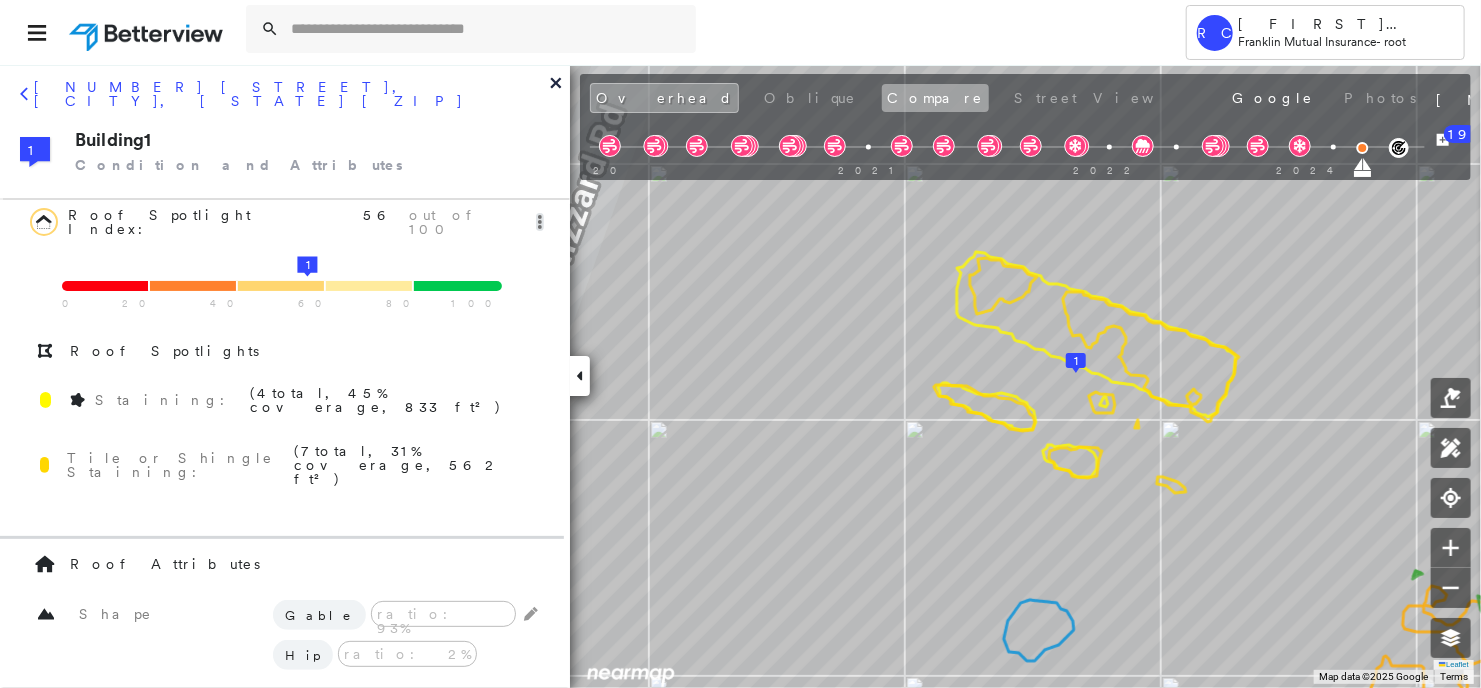 click on "Compare" at bounding box center (935, 98) 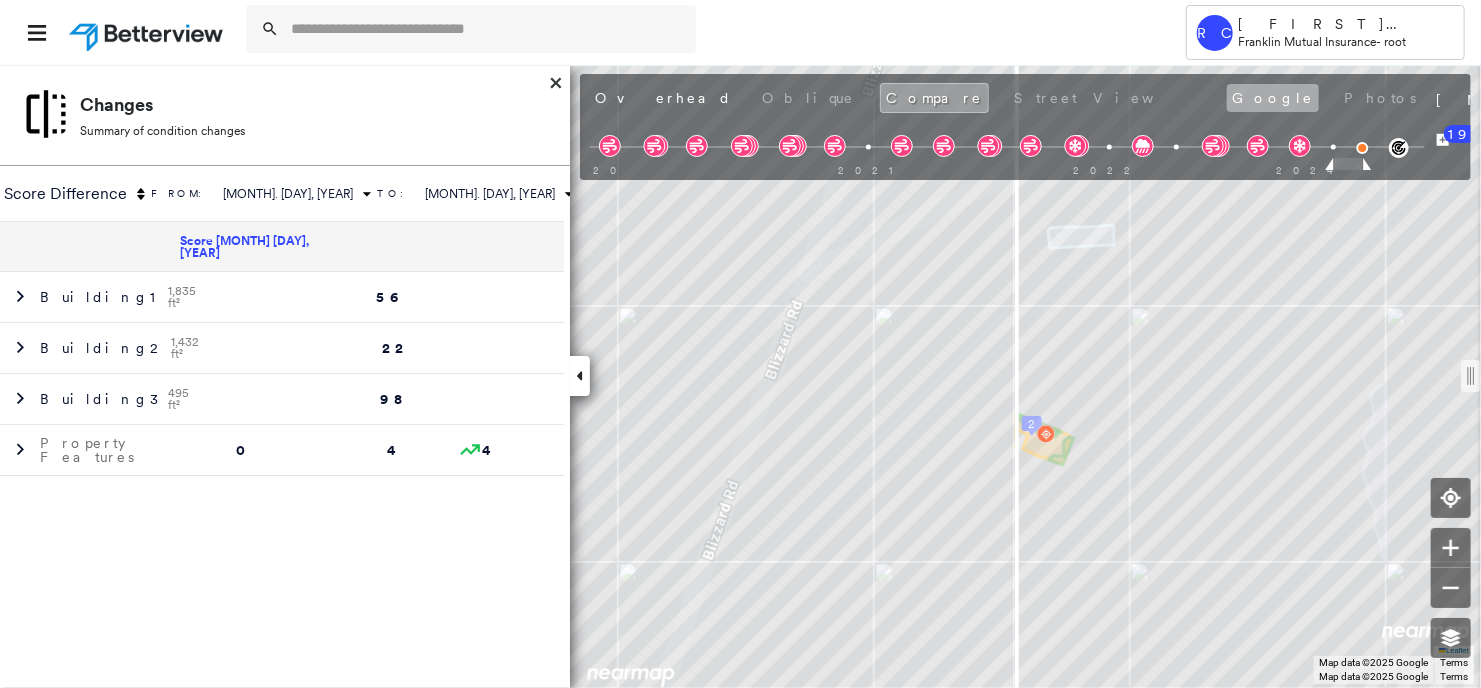 click on "Google" at bounding box center (1273, 98) 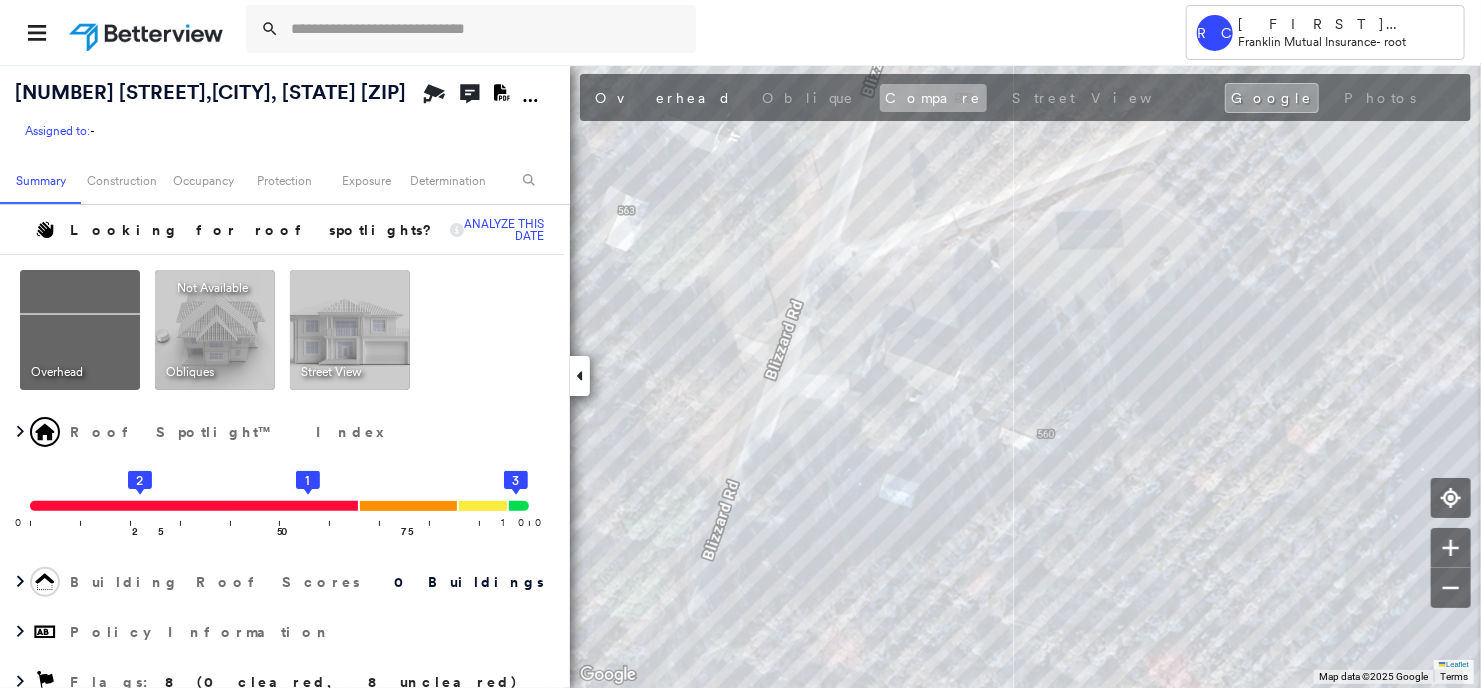 click on "Compare" at bounding box center (933, 98) 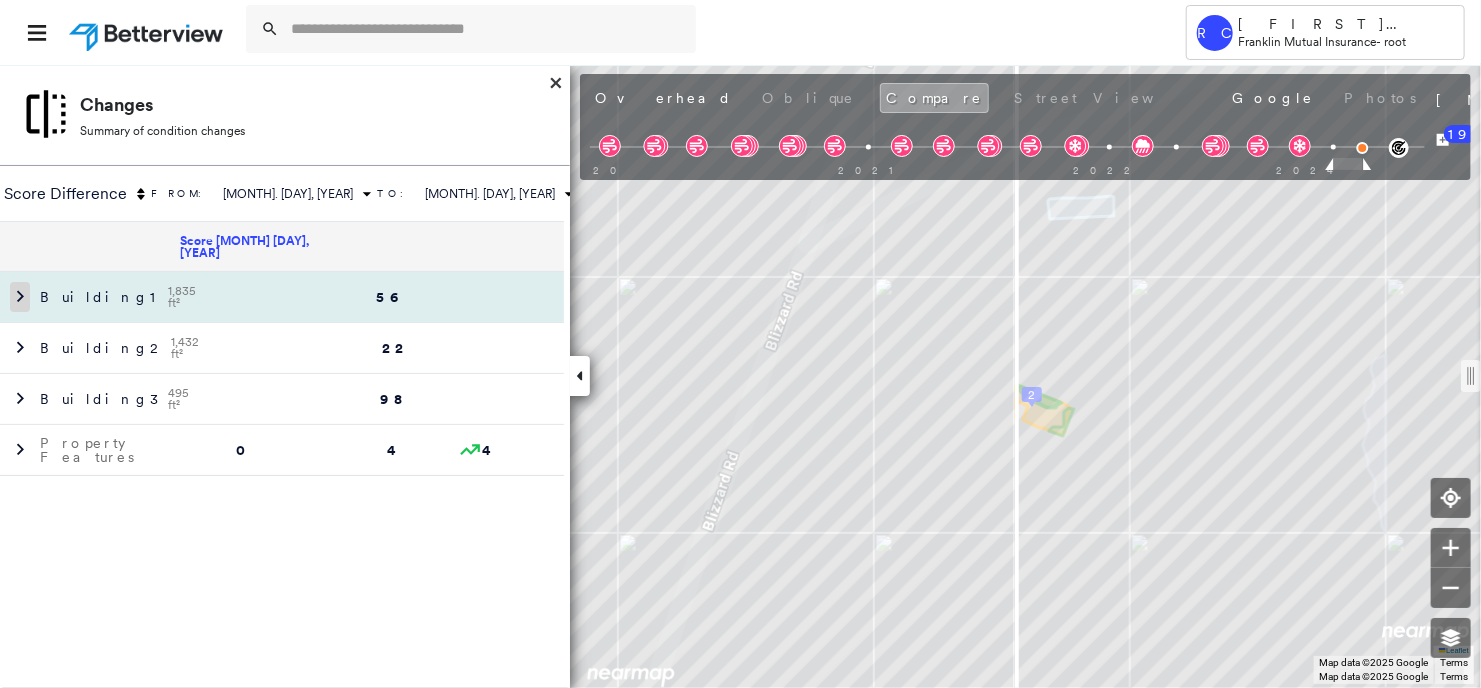 click 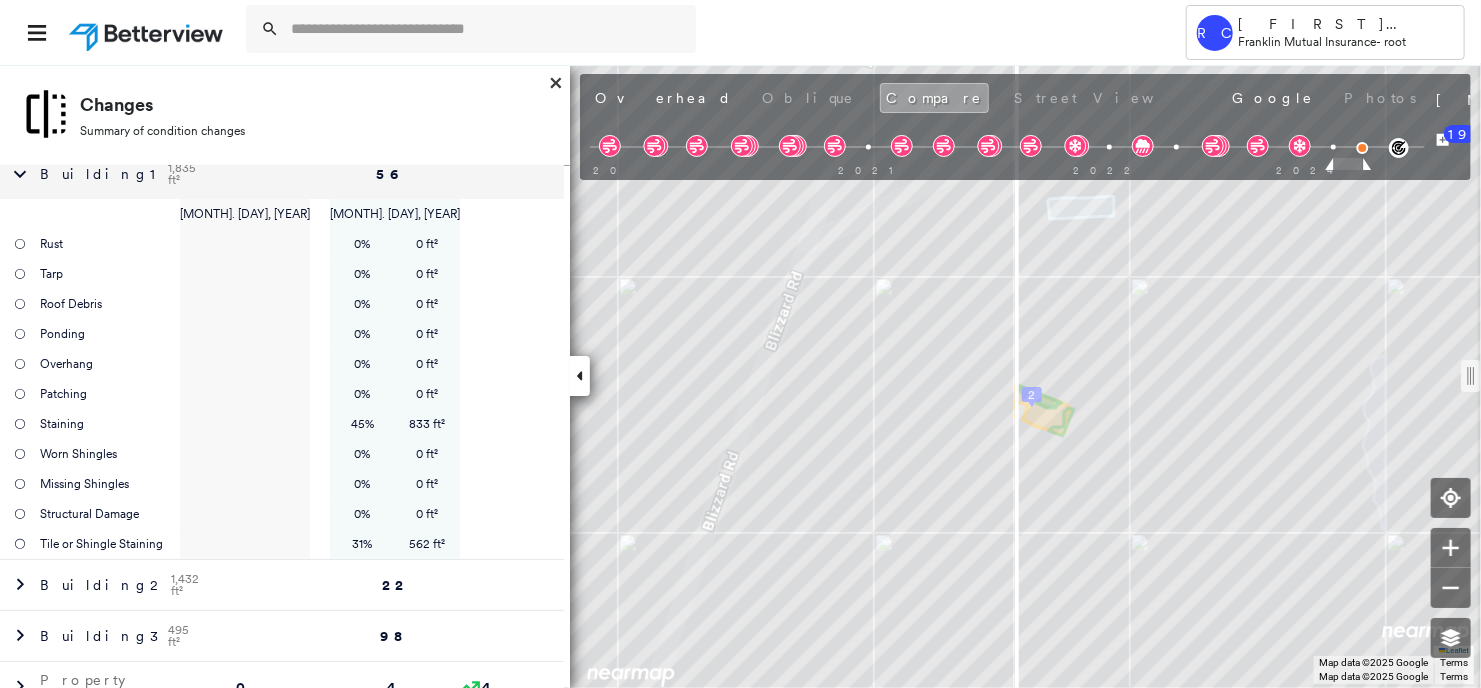 scroll, scrollTop: 121, scrollLeft: 0, axis: vertical 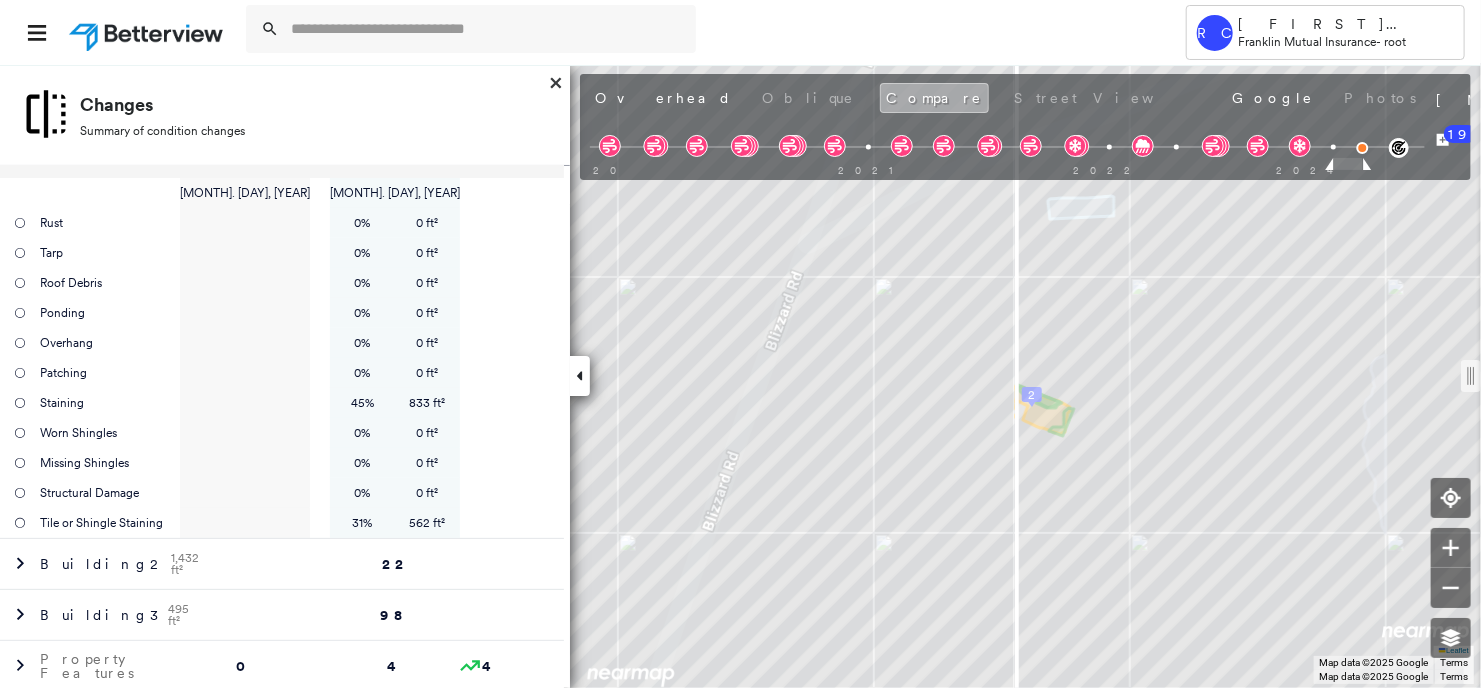 click on "Compare" at bounding box center (934, 98) 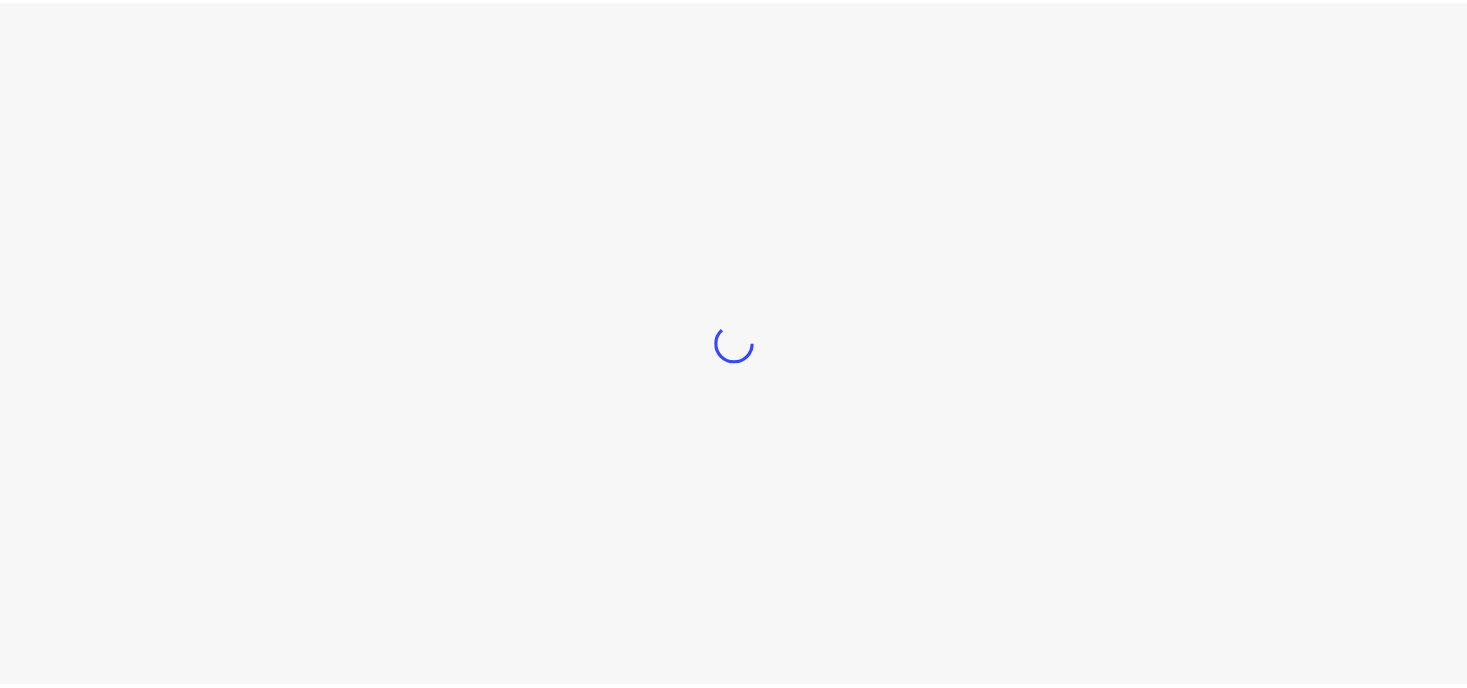 scroll, scrollTop: 0, scrollLeft: 0, axis: both 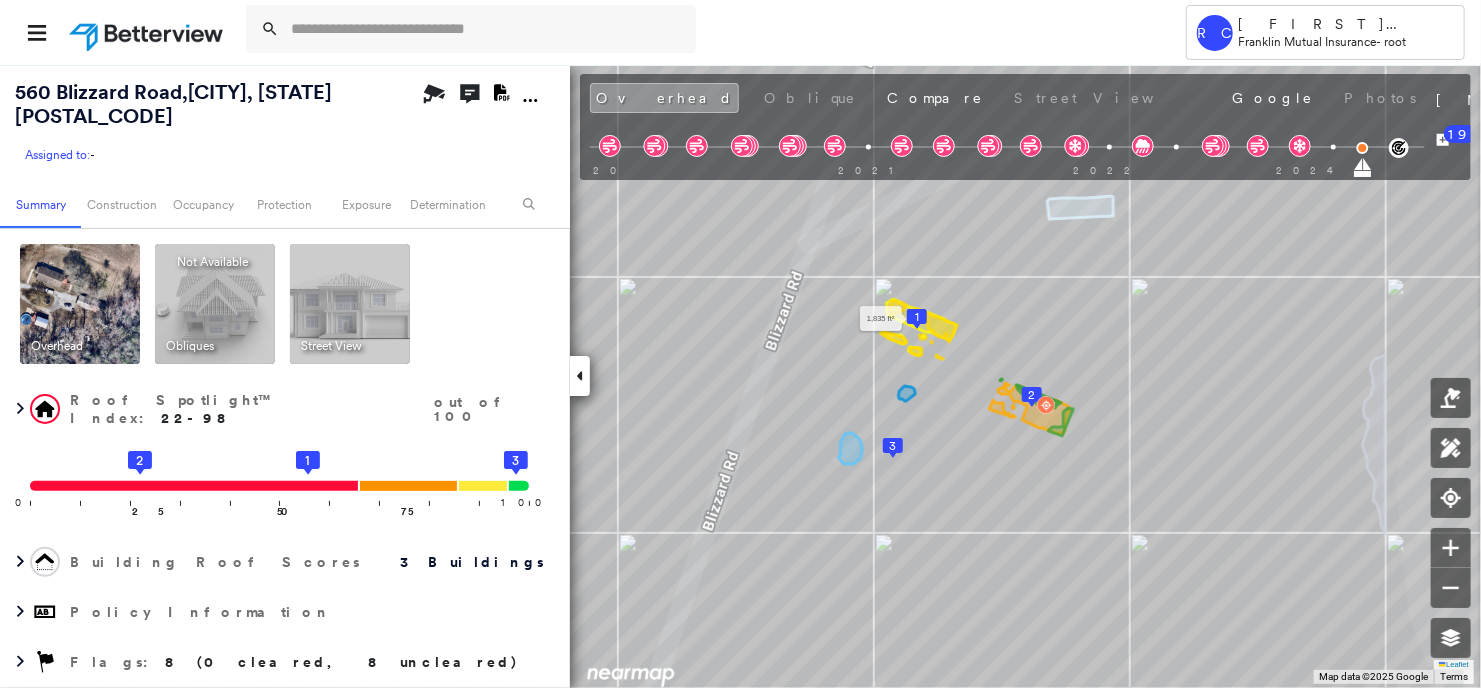 click on "1" at bounding box center [917, 317] 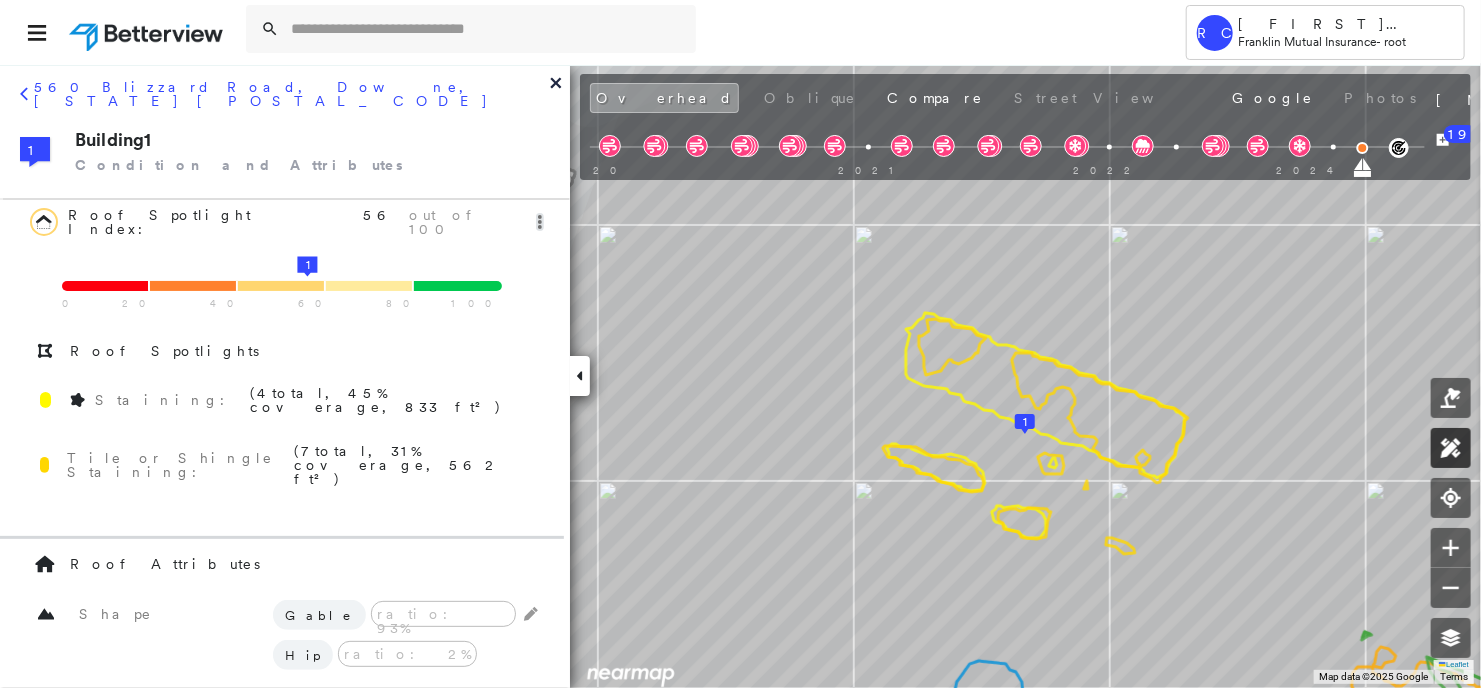 click 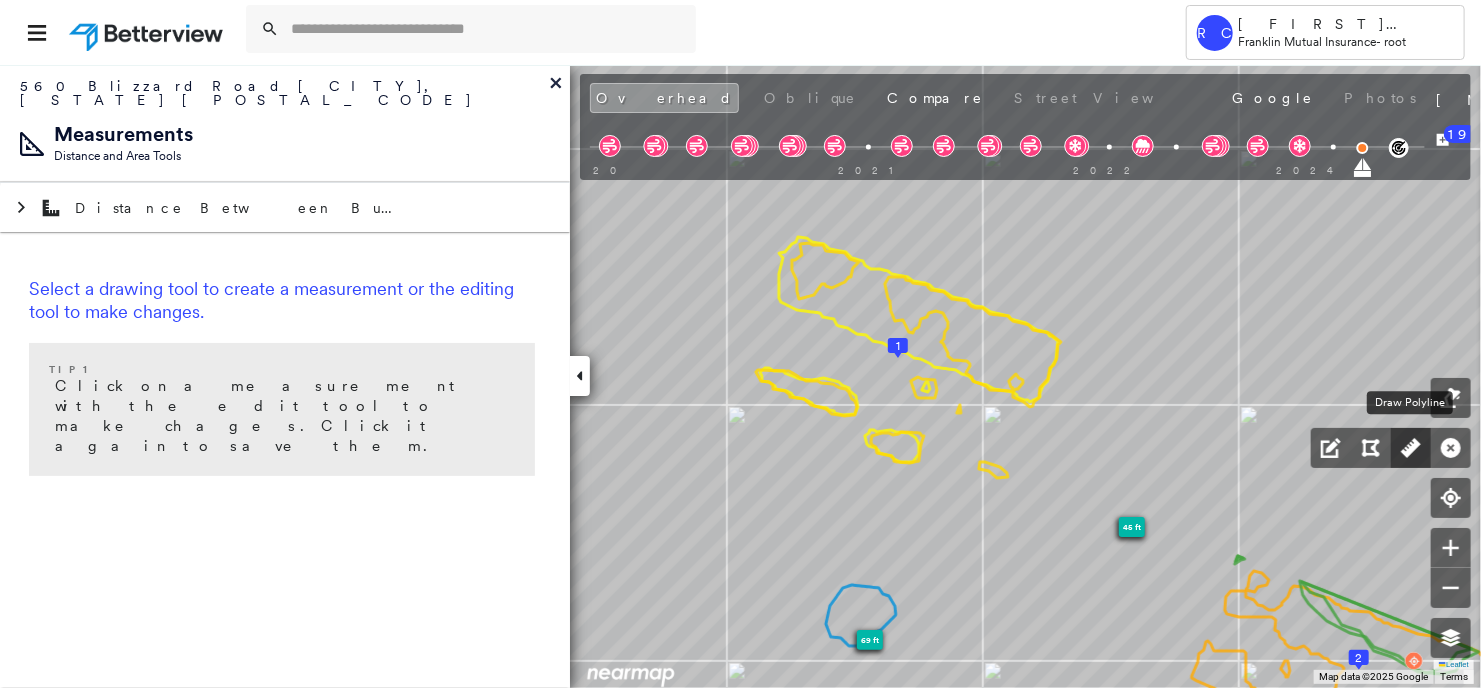 click 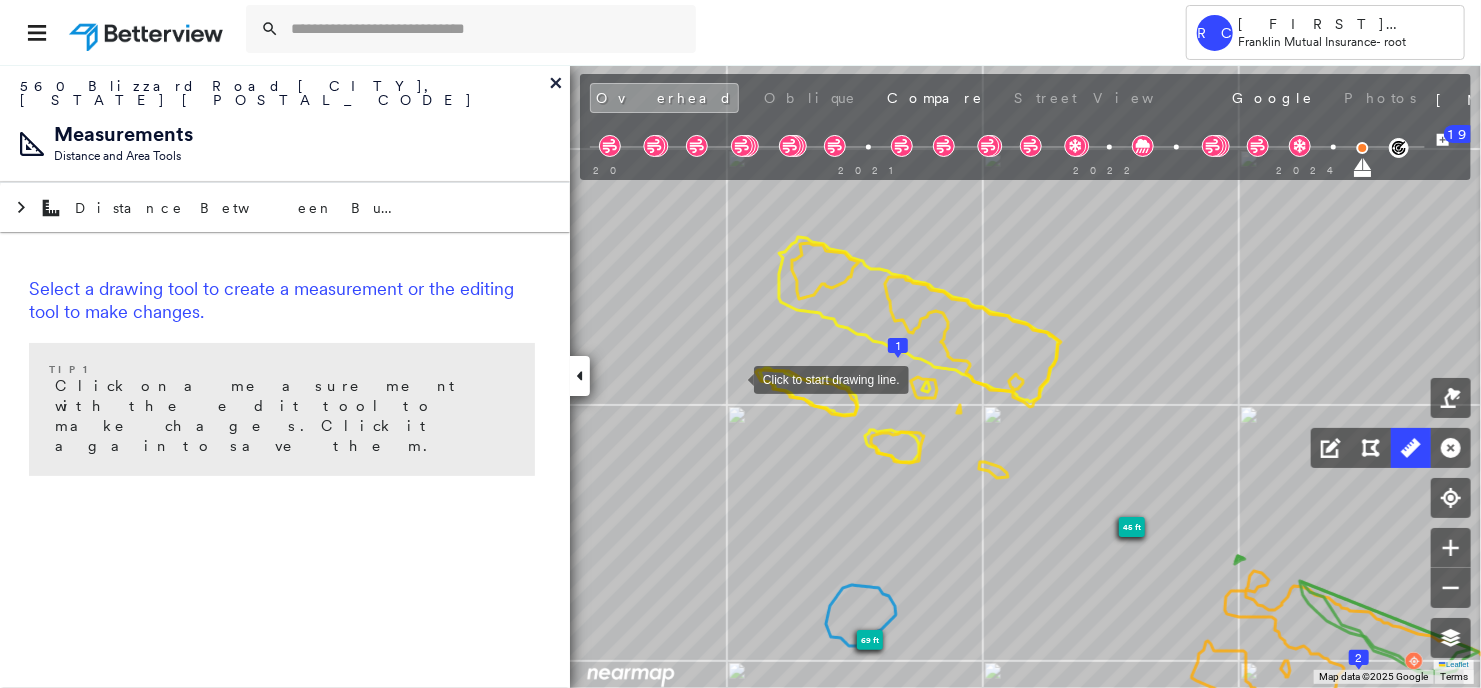 click at bounding box center [734, 378] 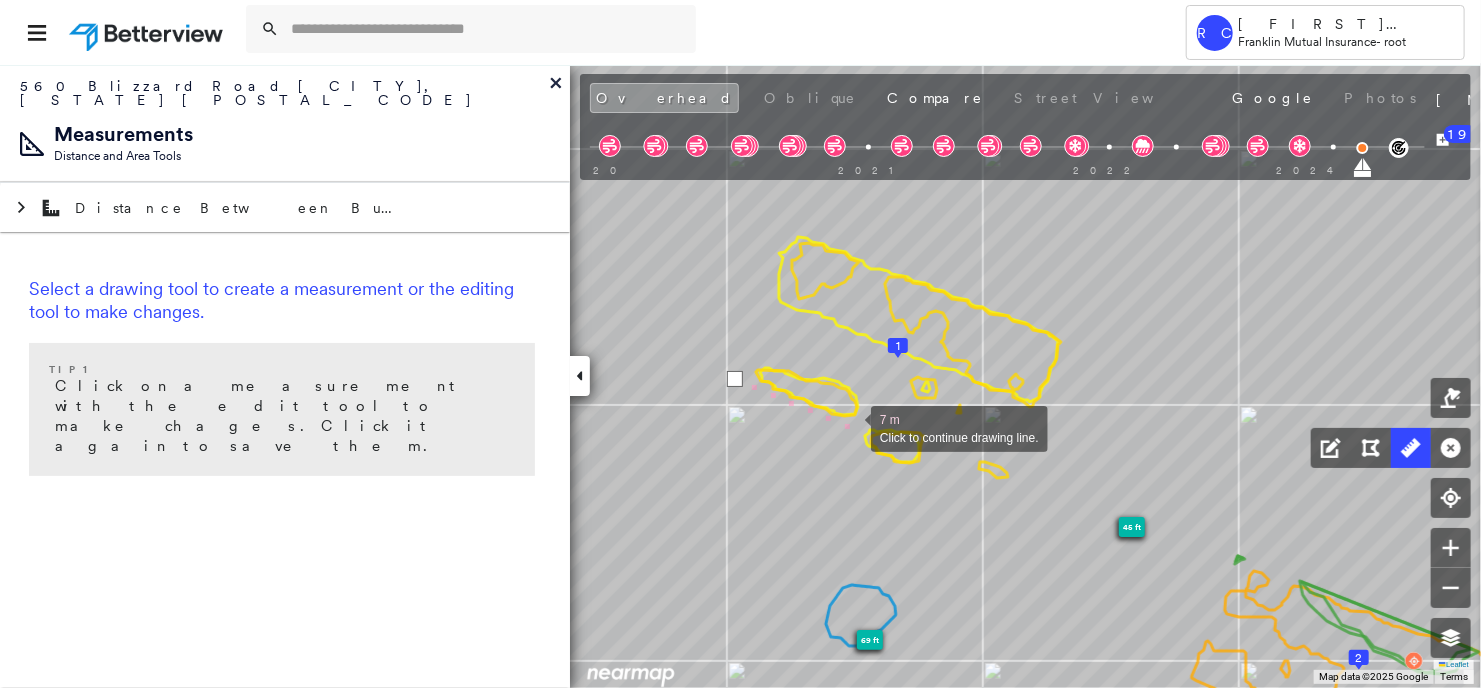 click at bounding box center (851, 427) 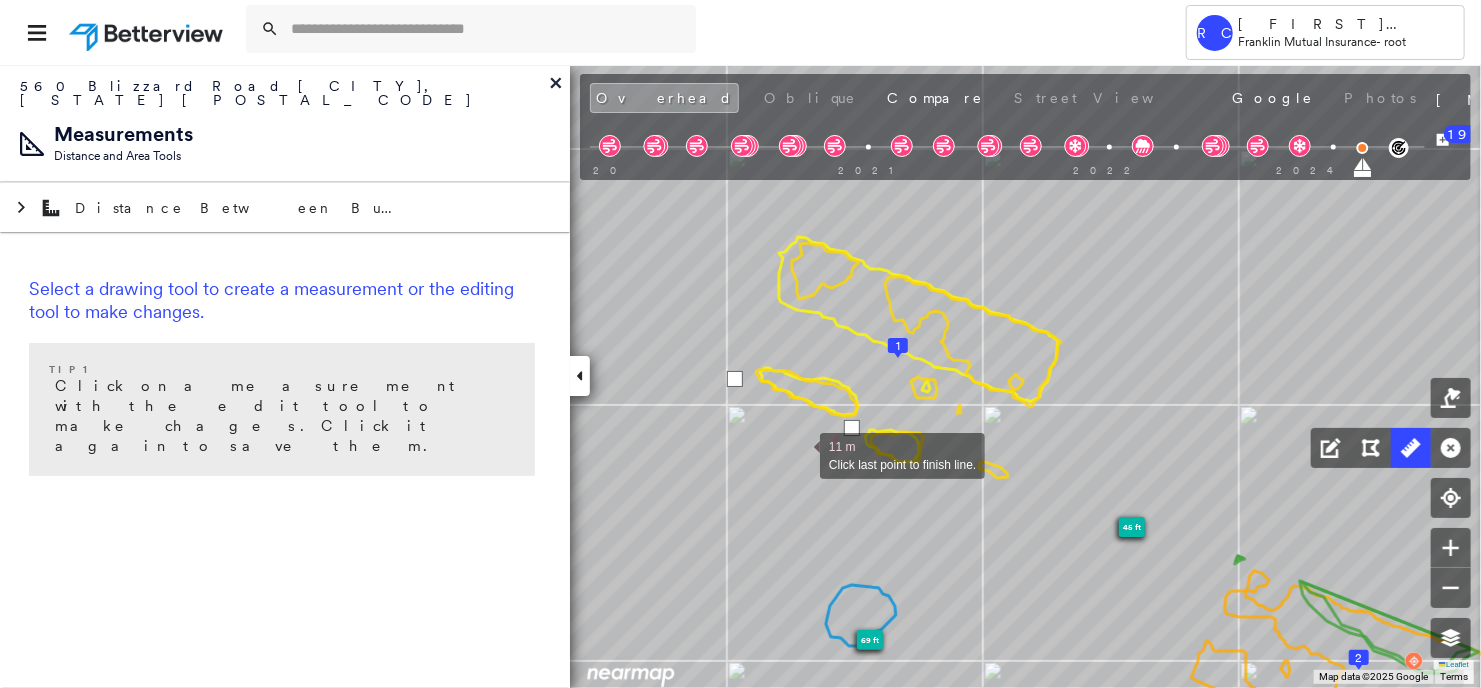 click at bounding box center [800, 454] 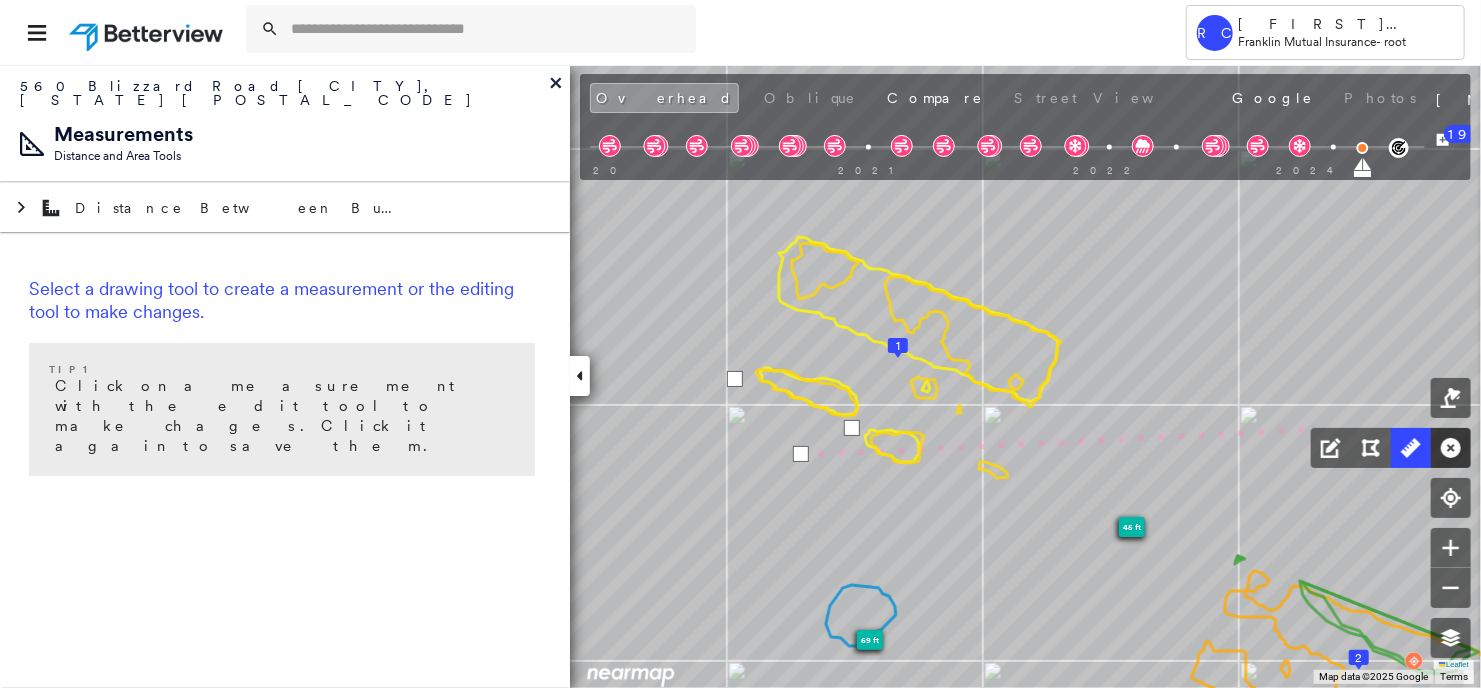 click 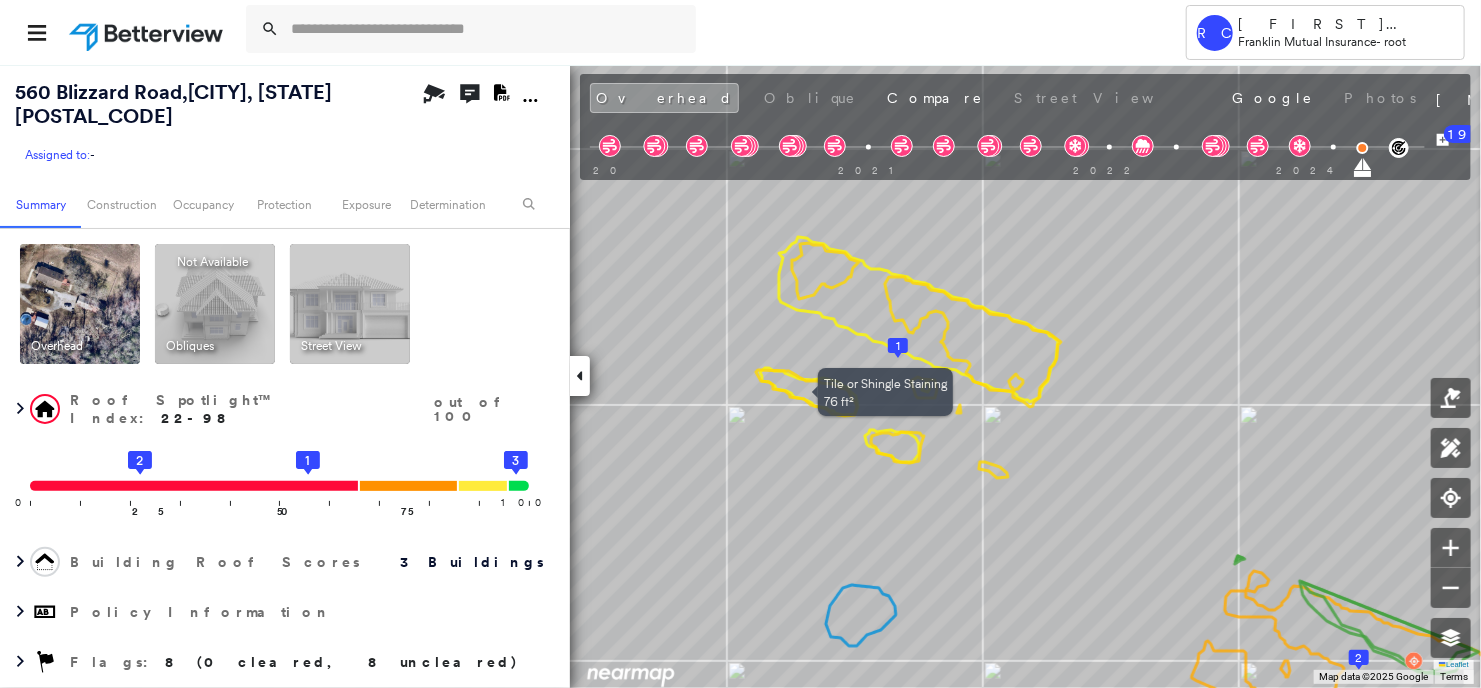 click 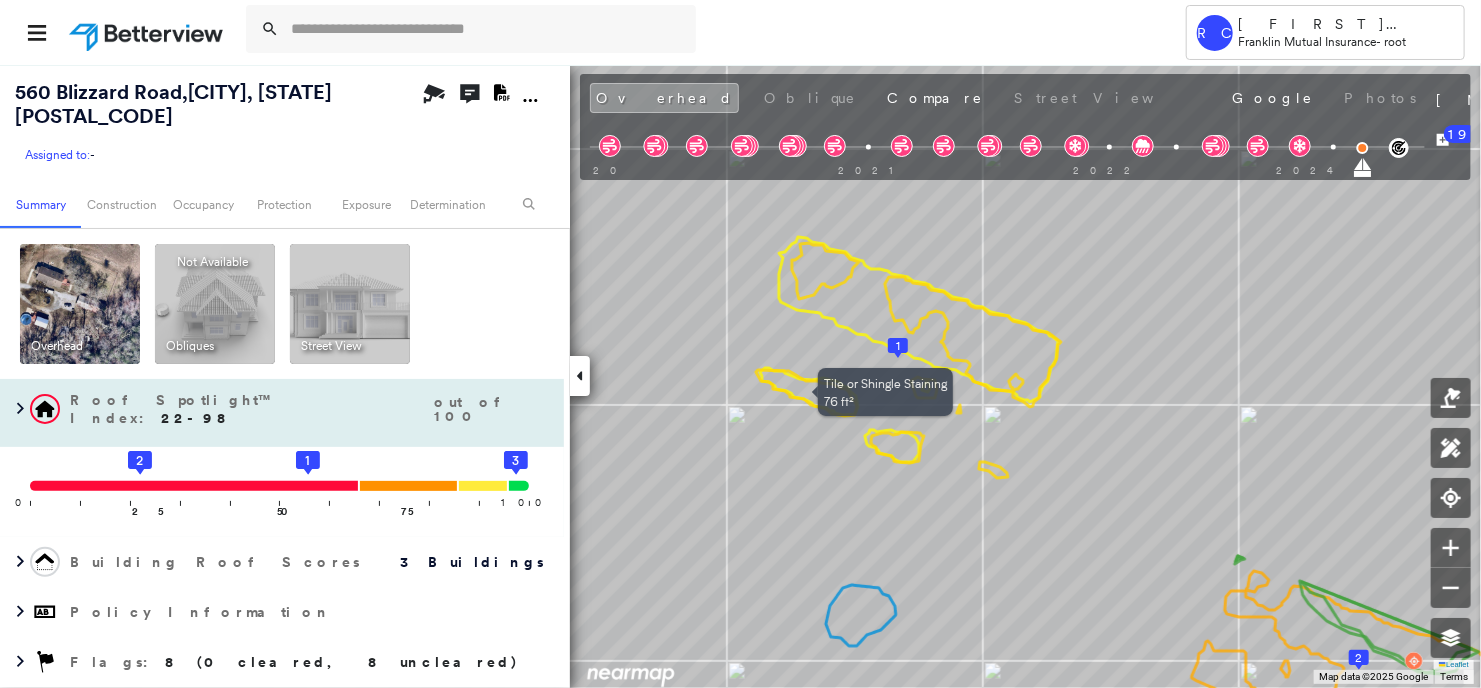 drag, startPoint x: 575, startPoint y: 377, endPoint x: 438, endPoint y: 388, distance: 137.4409 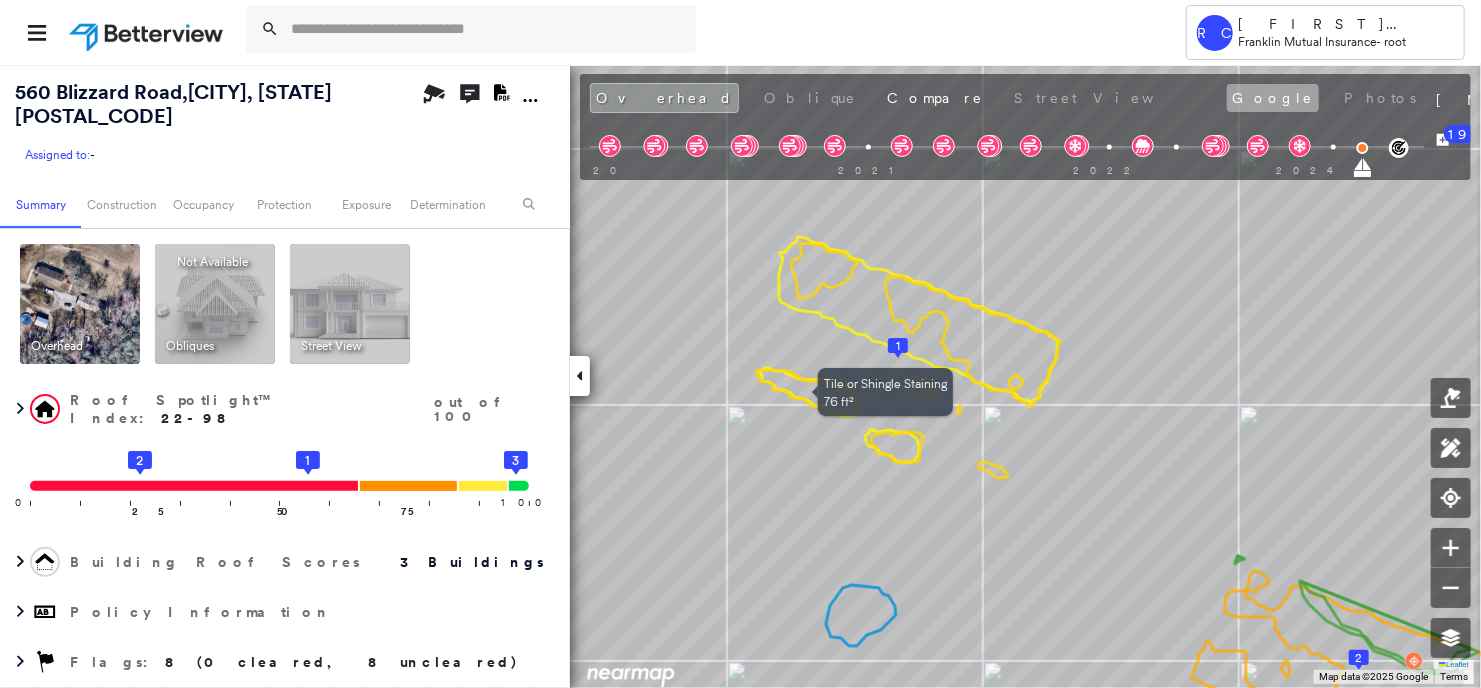 click on "Google" at bounding box center (1273, 98) 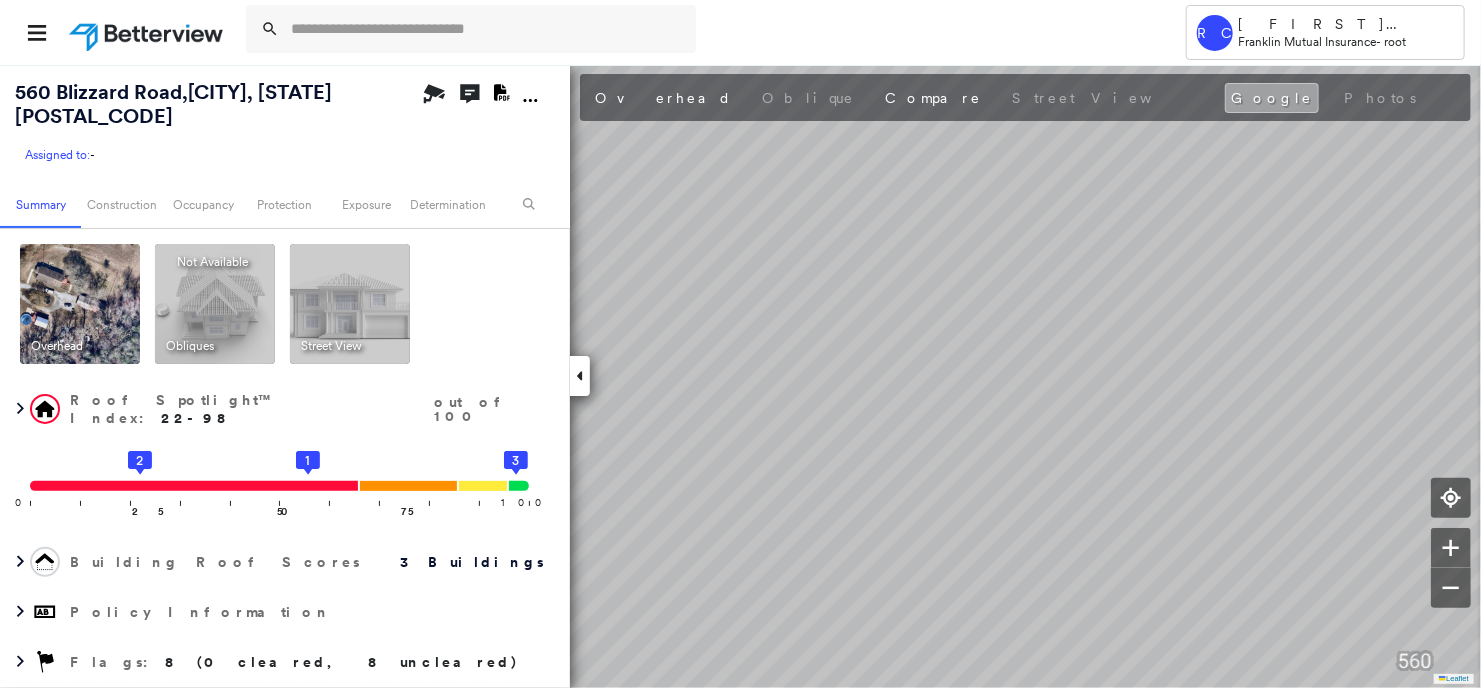 click on "Google" at bounding box center (1272, 98) 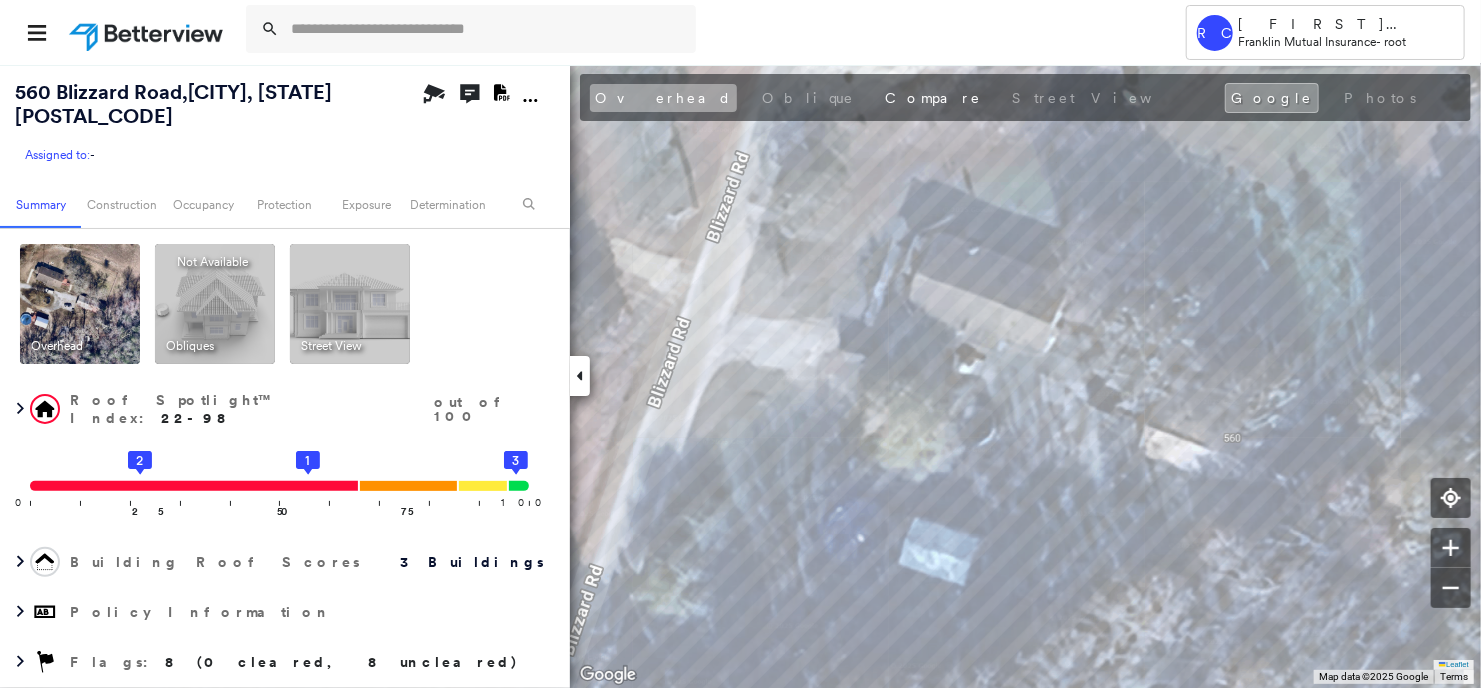 click on "Overhead" at bounding box center [663, 98] 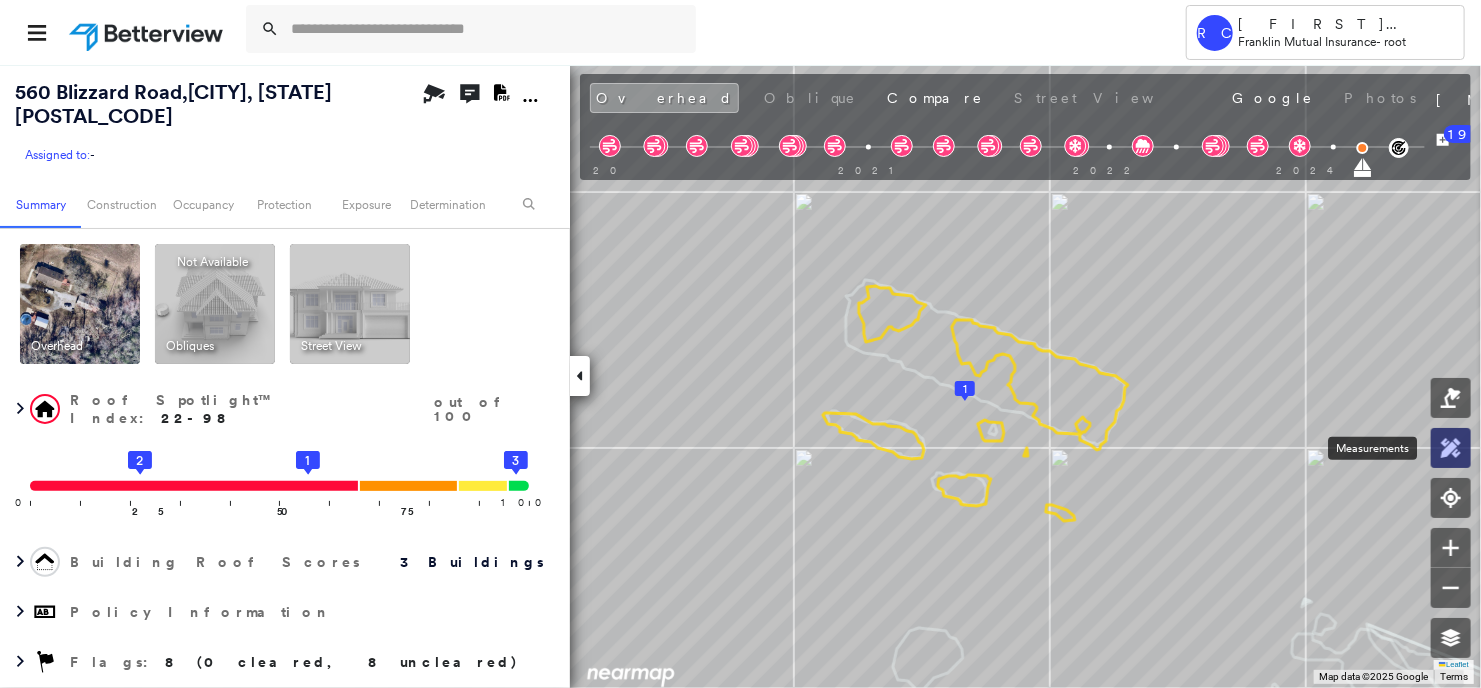 click 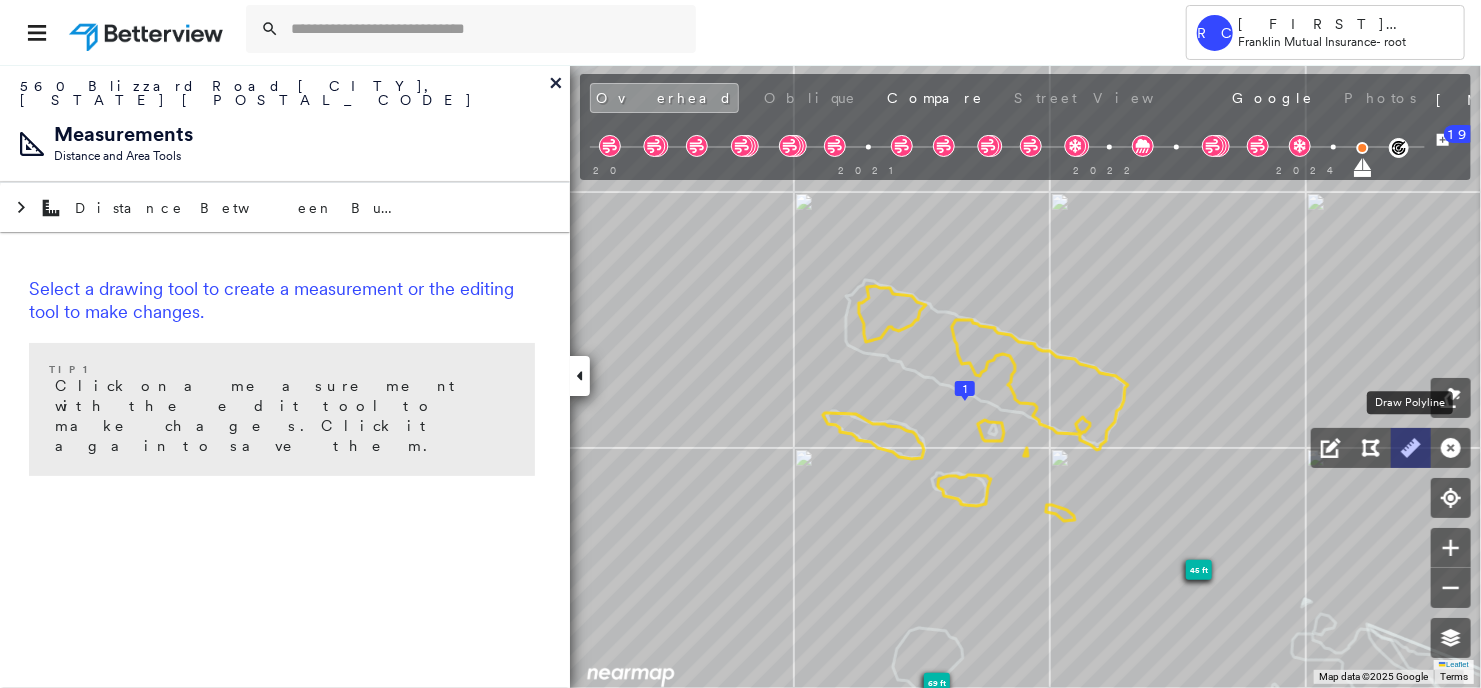 click 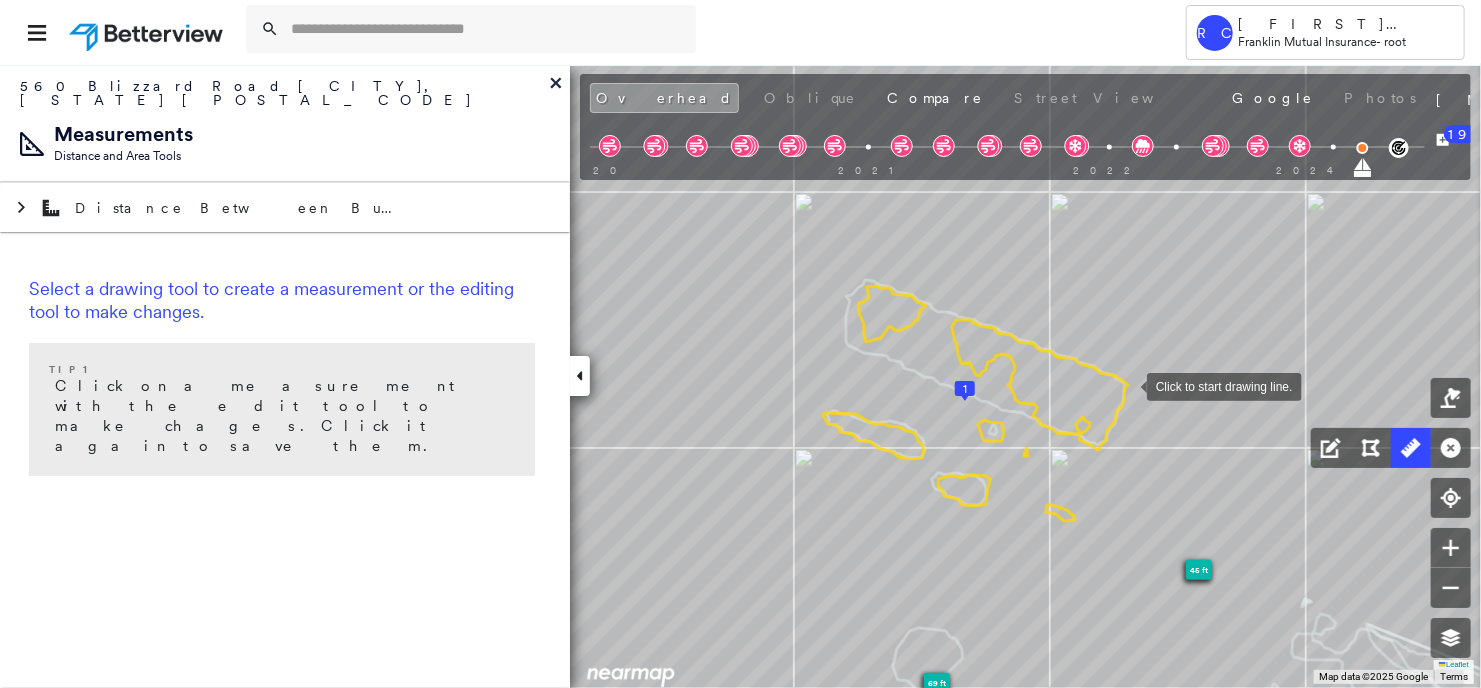 click at bounding box center [1127, 385] 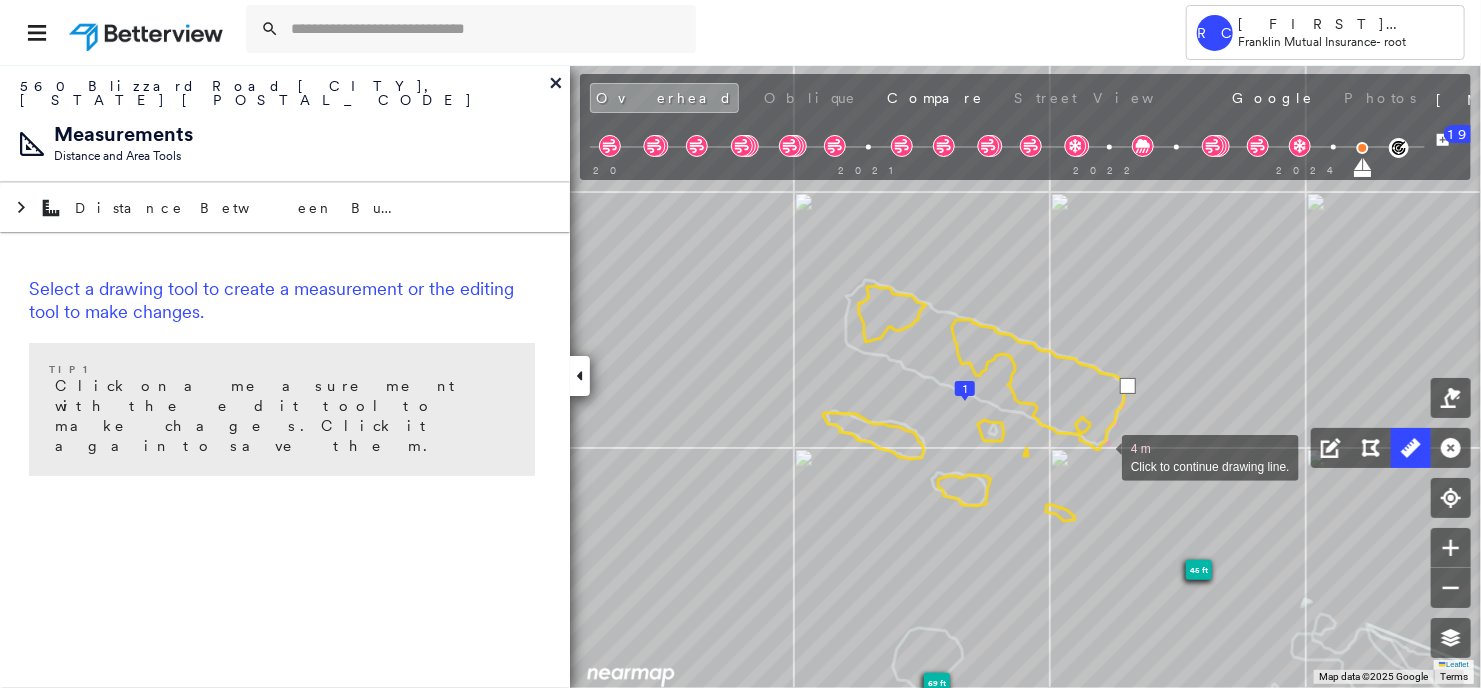 click at bounding box center (1102, 456) 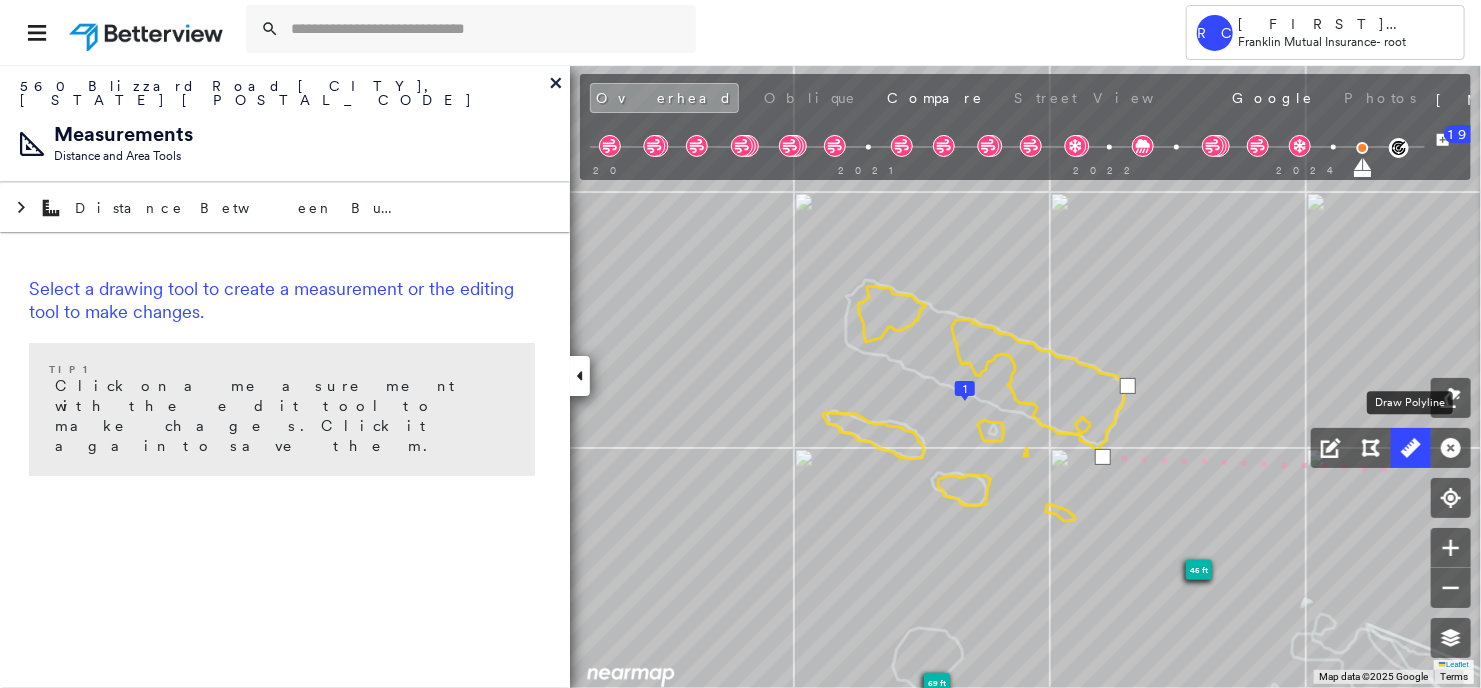 click 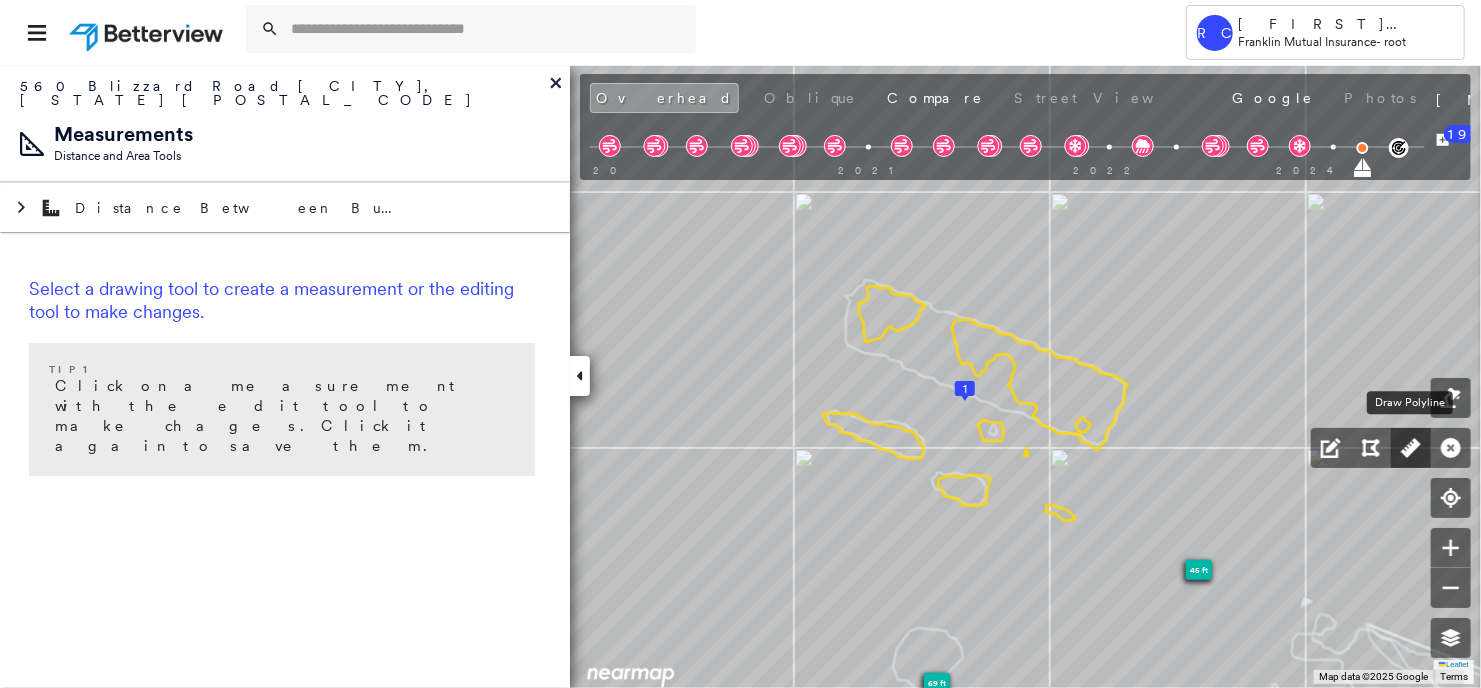 click 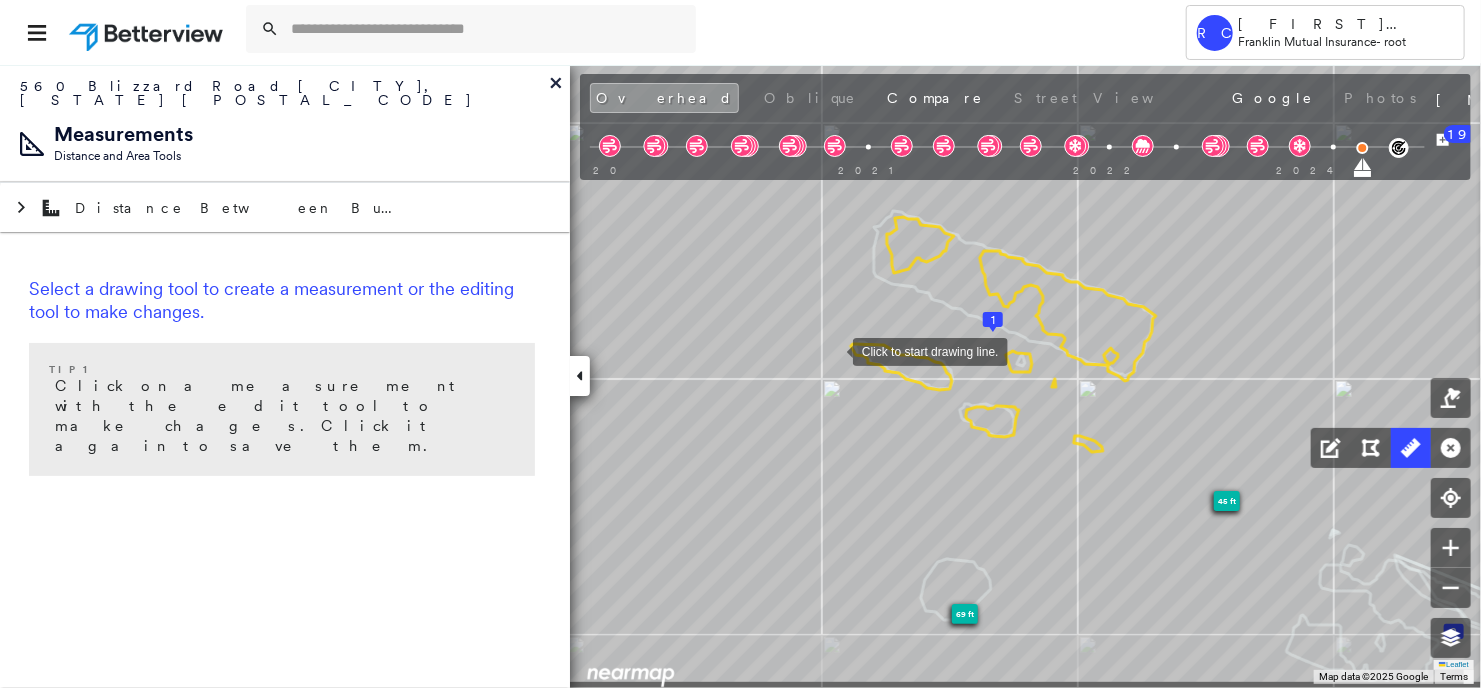 drag, startPoint x: 806, startPoint y: 421, endPoint x: 834, endPoint y: 352, distance: 74.46476 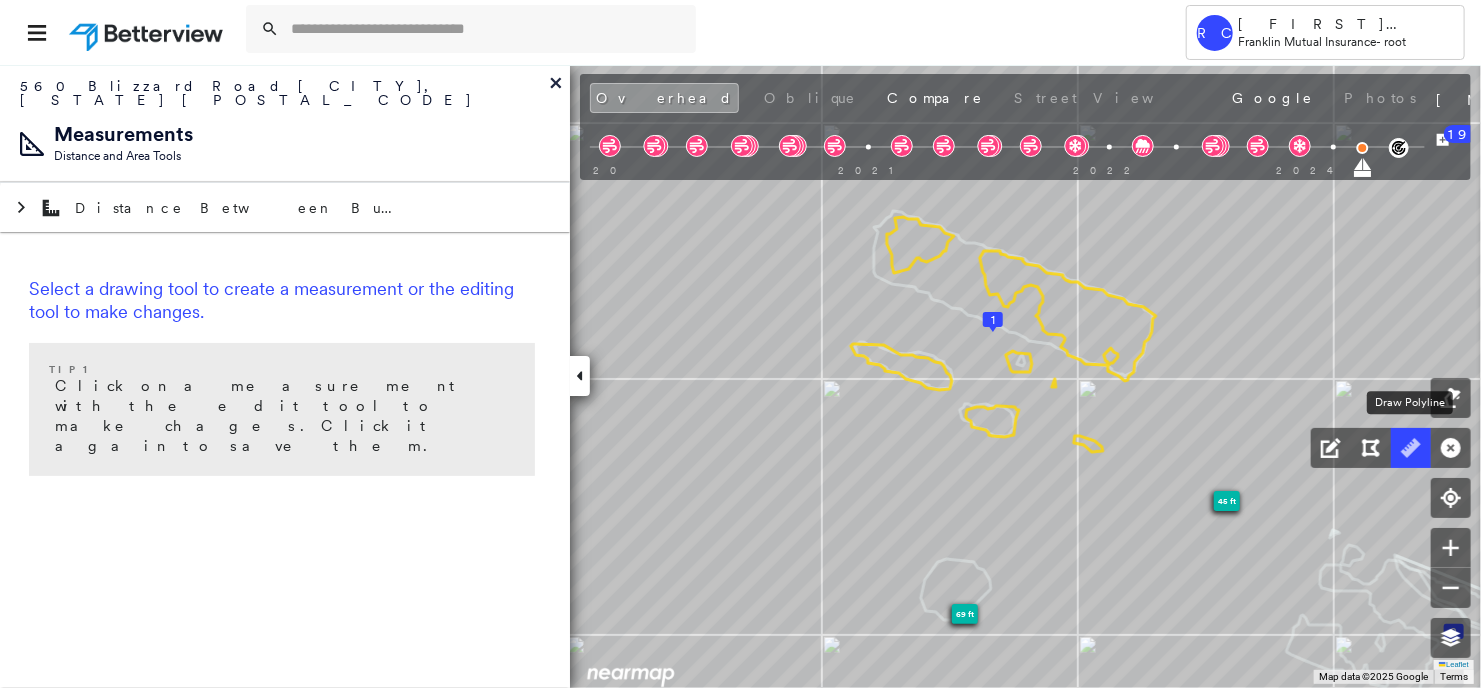 click at bounding box center (1411, 448) 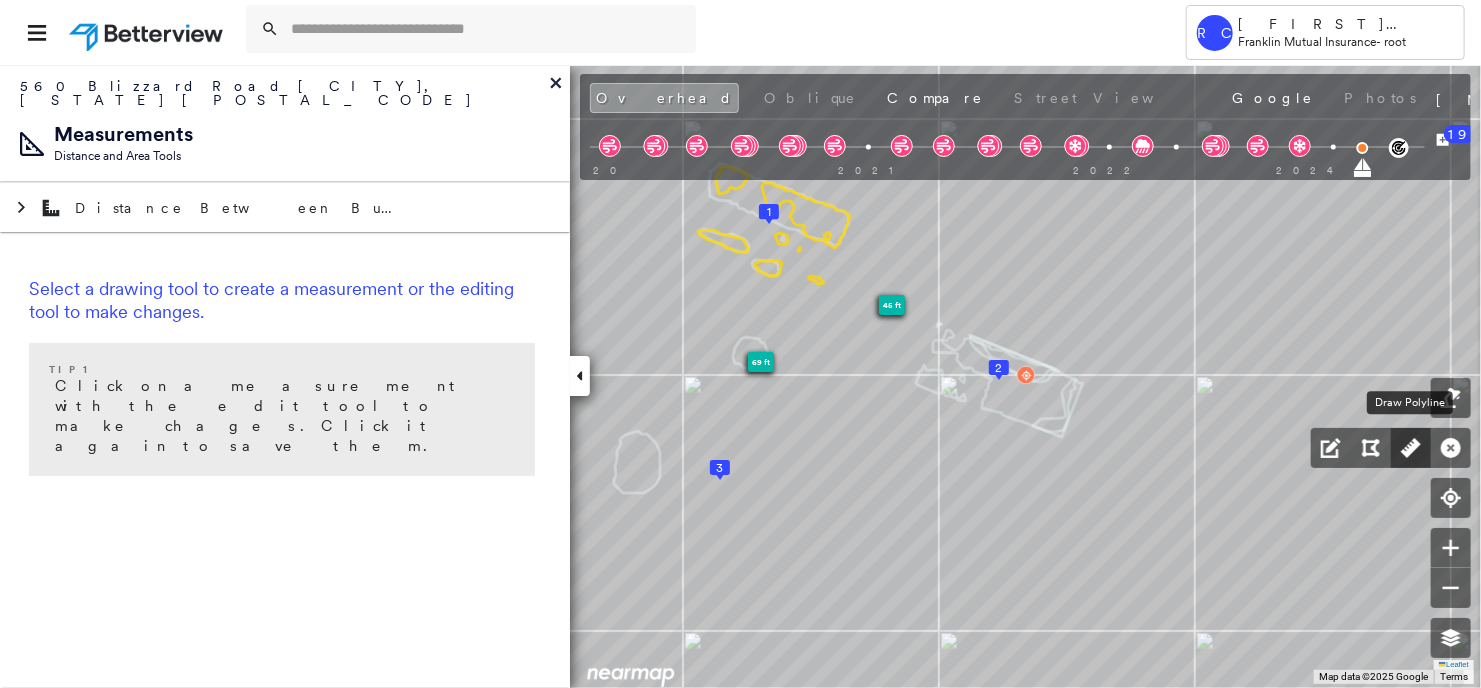 click 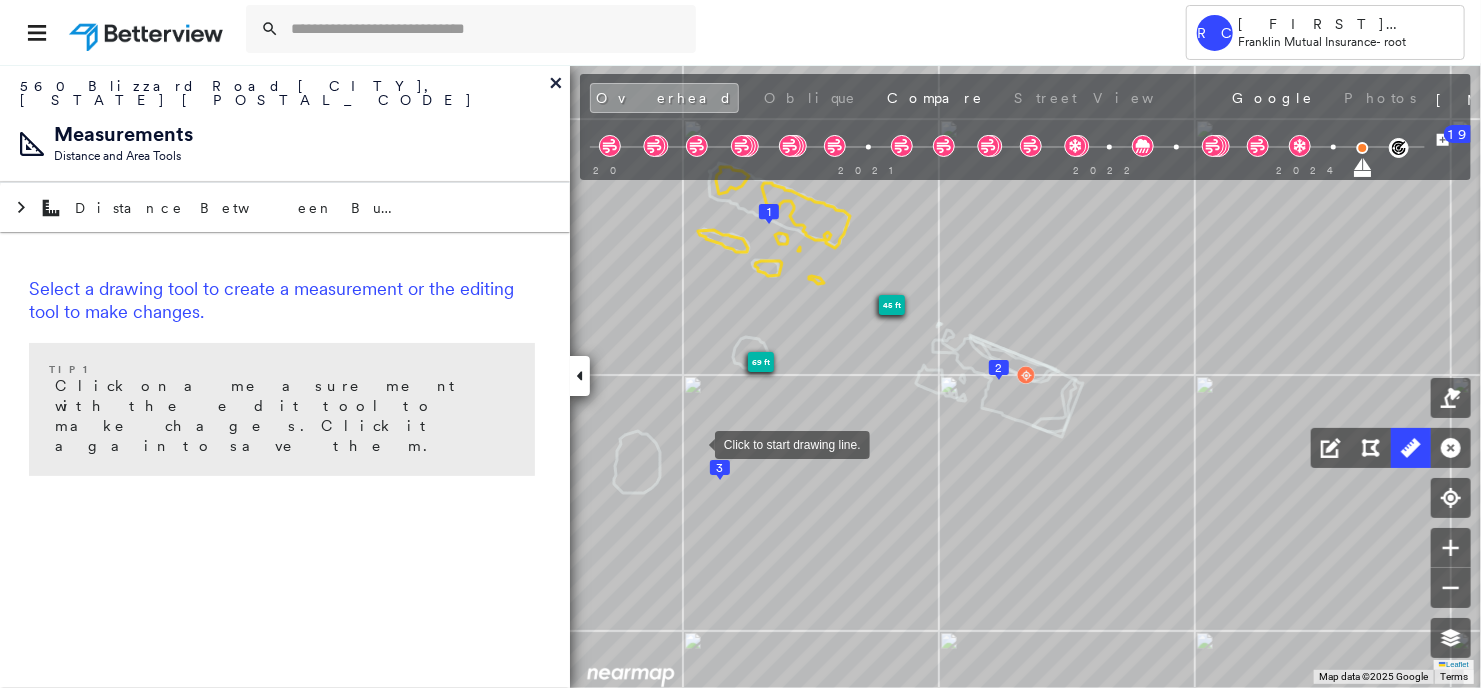click at bounding box center (695, 443) 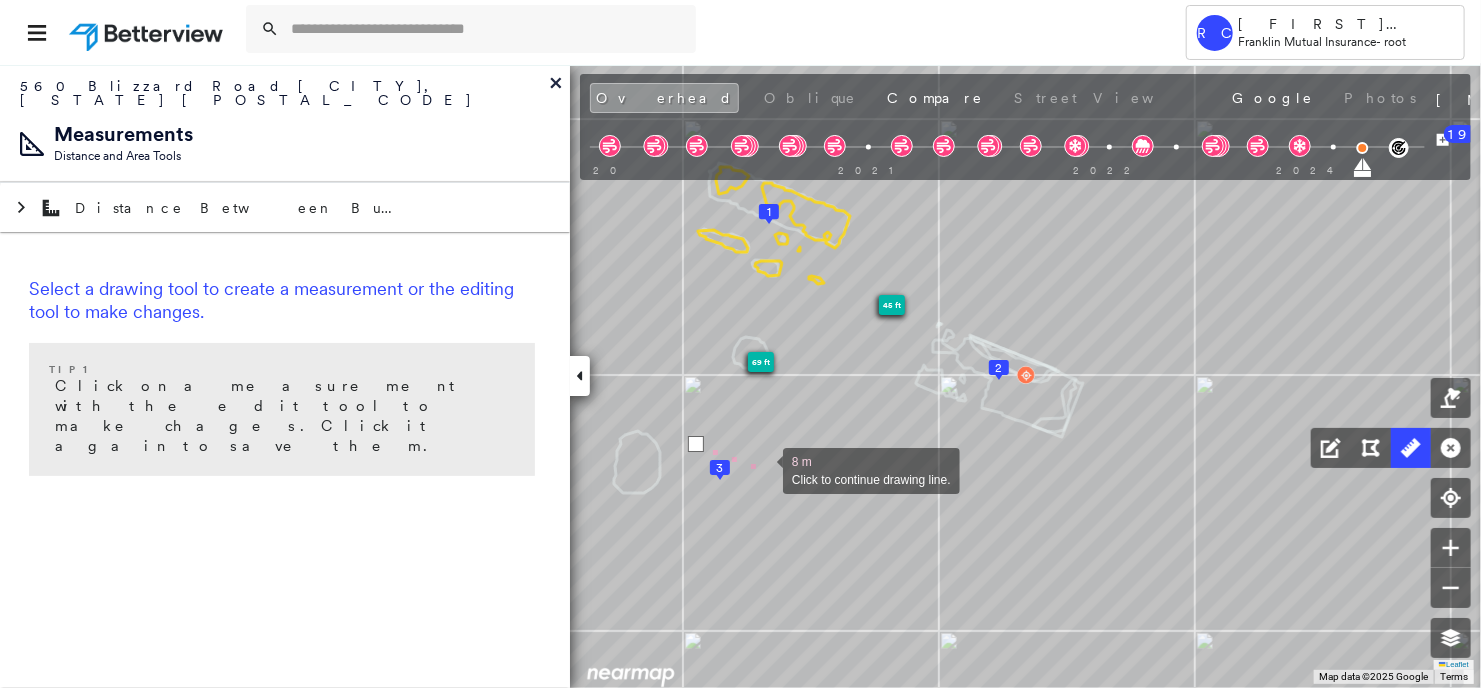 click at bounding box center (763, 469) 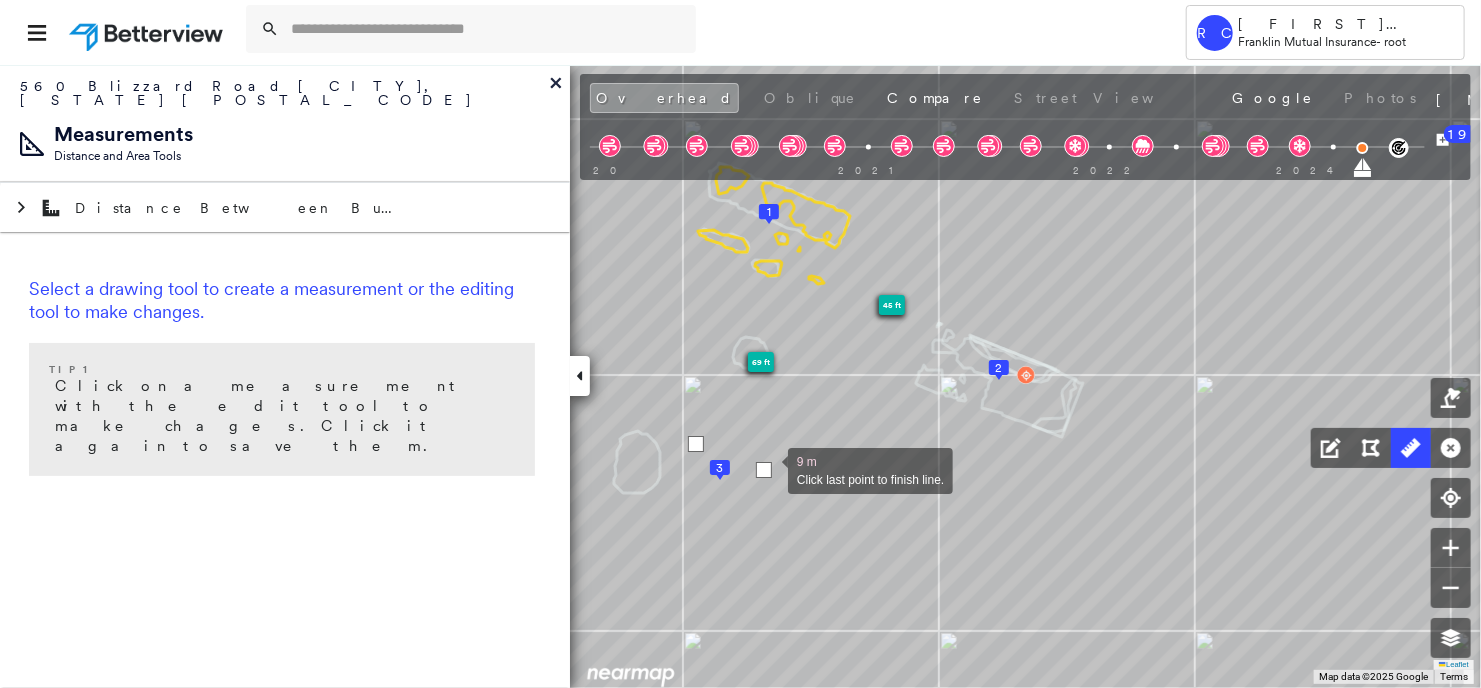 click on "[NUMBER]
[NUMBER]
[NUMBER]
[NUMBER] ft
[NUMBER] ft
[NUMBER] m Click last point to finish line." at bounding box center (-335, -222) 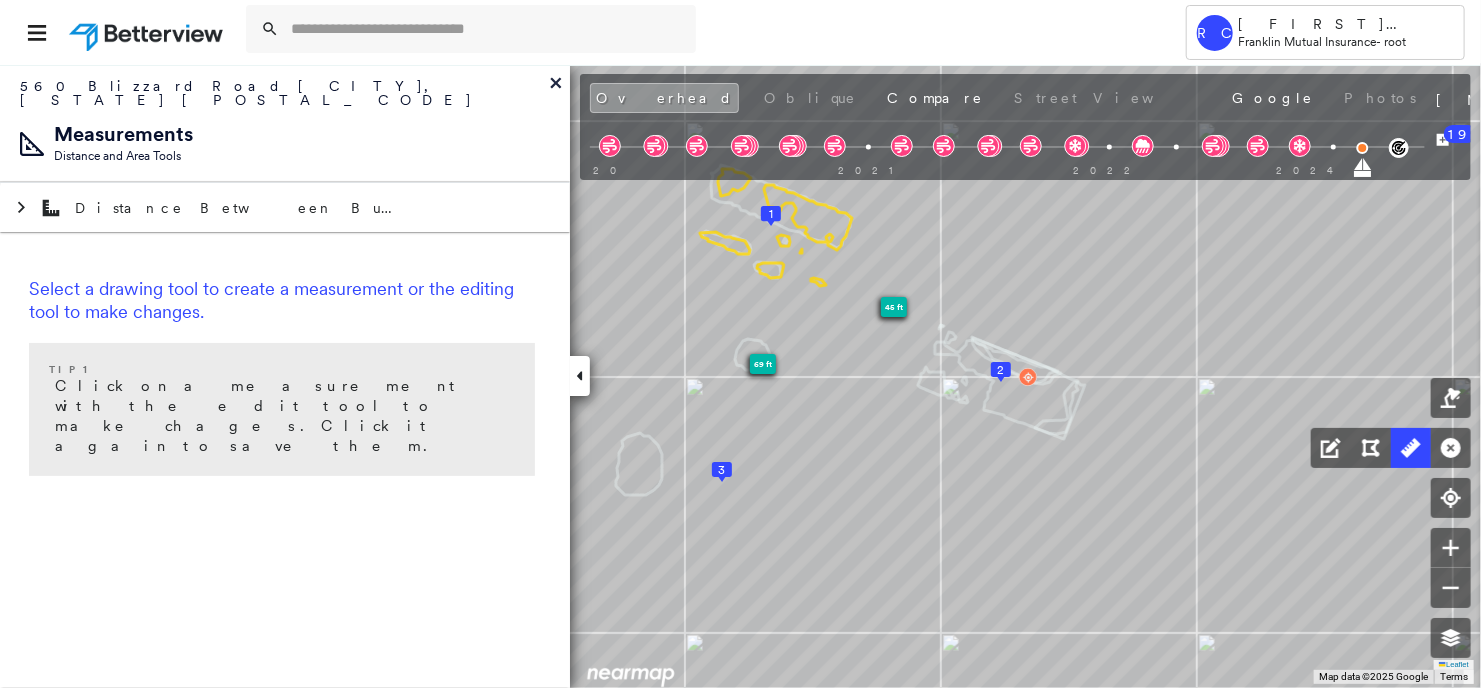 click 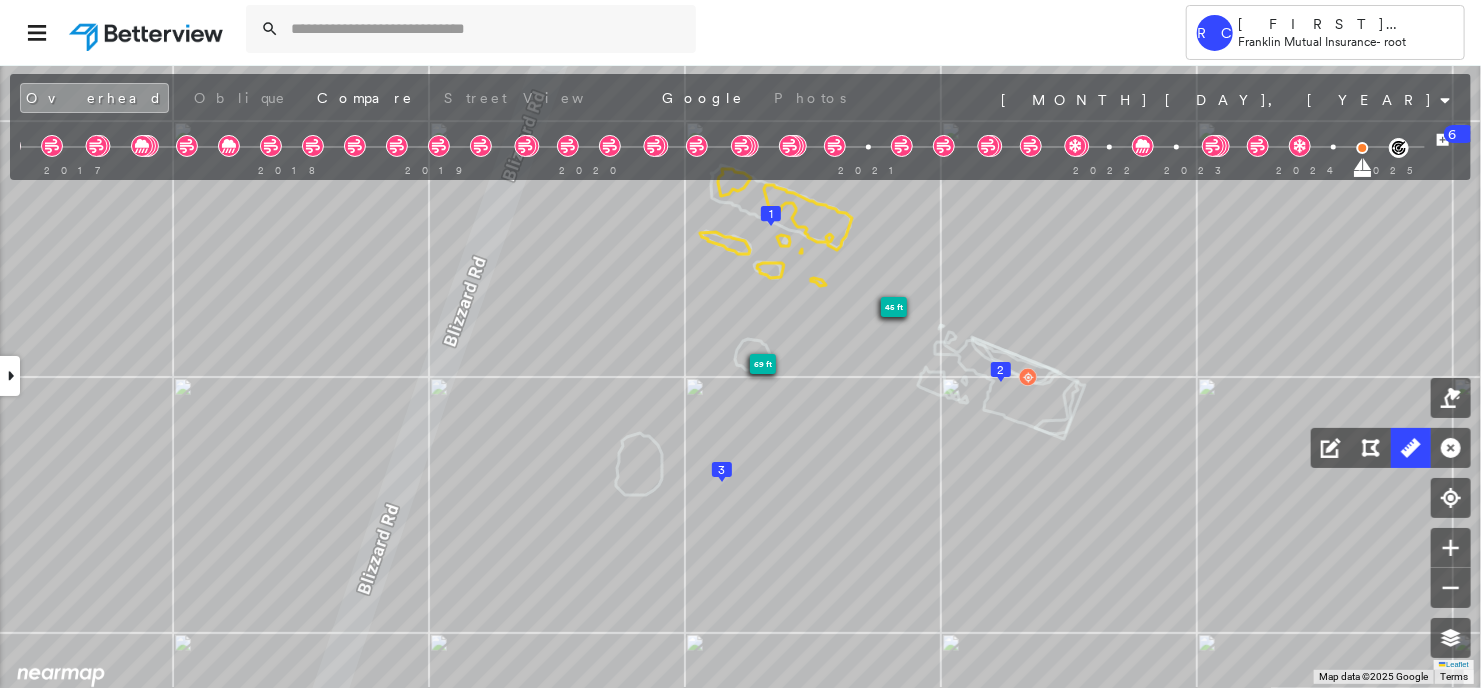 drag, startPoint x: 1335, startPoint y: 144, endPoint x: 1312, endPoint y: 149, distance: 23.537205 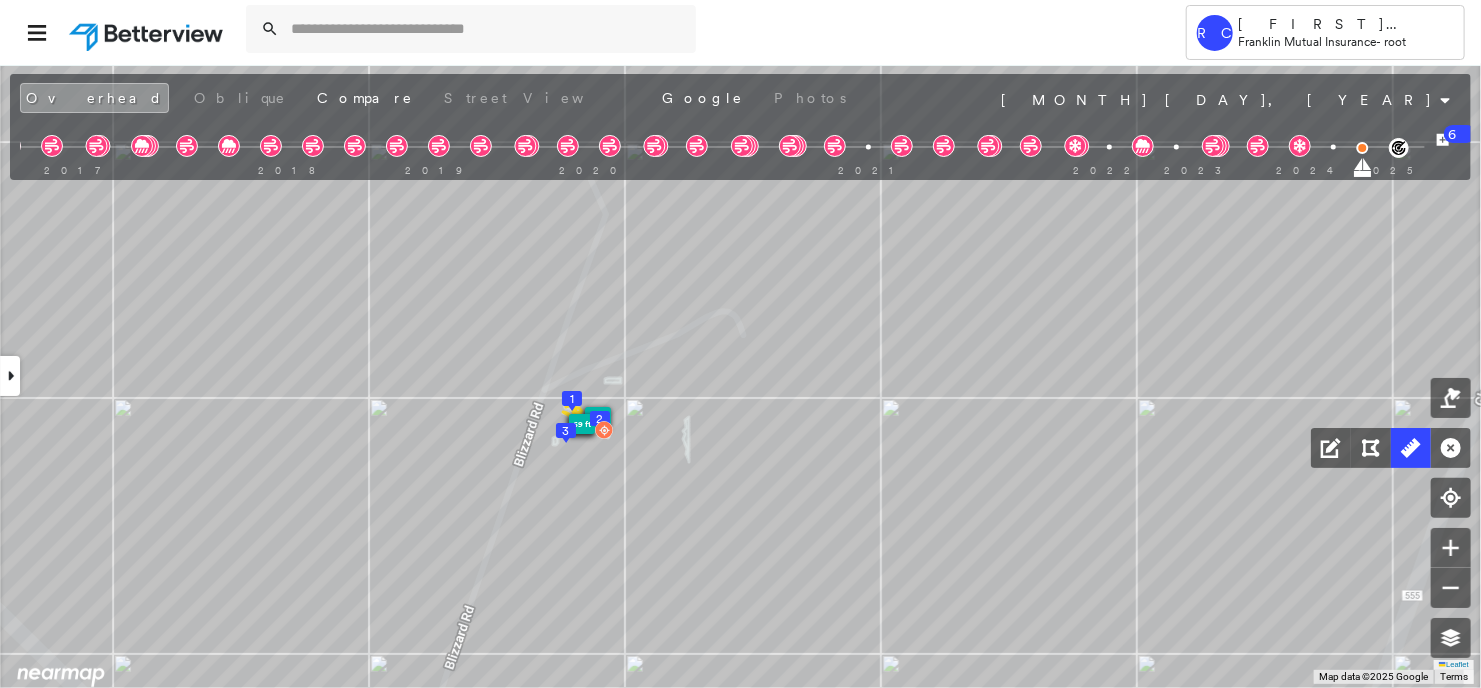click 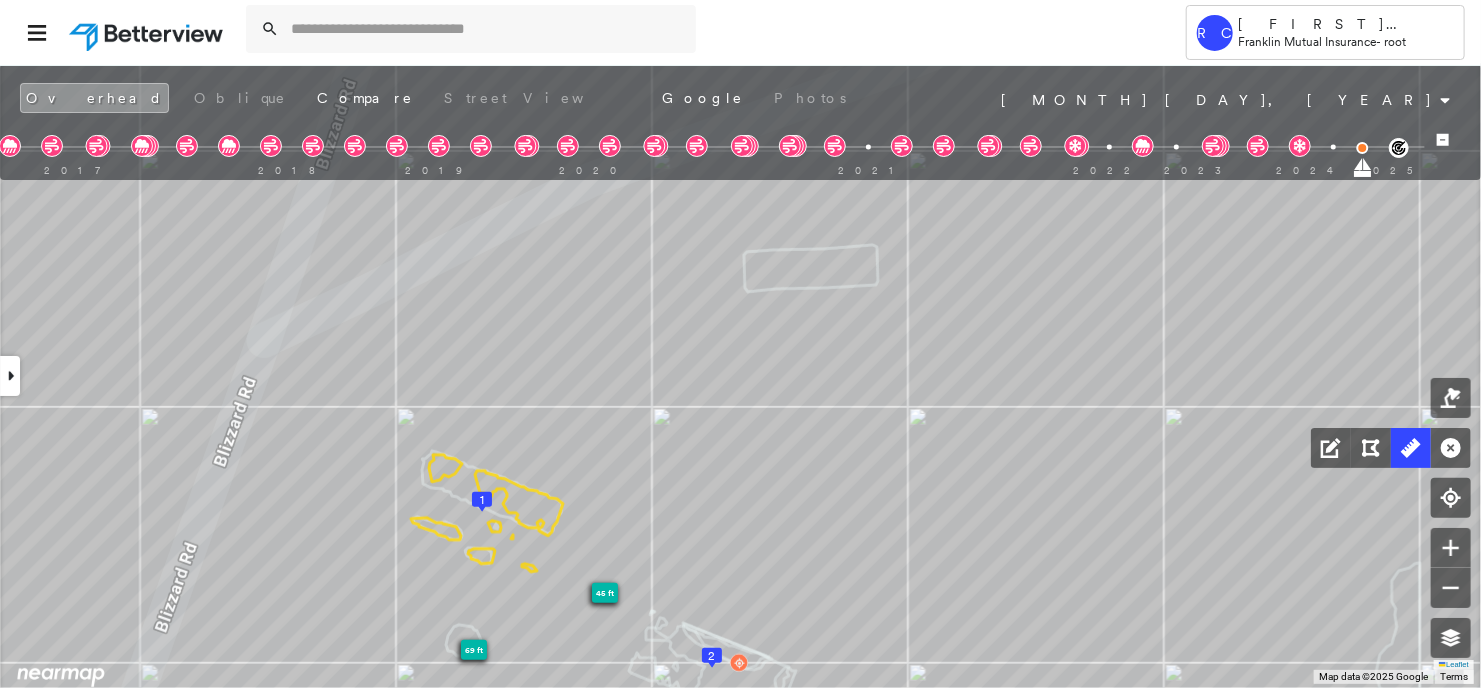 click 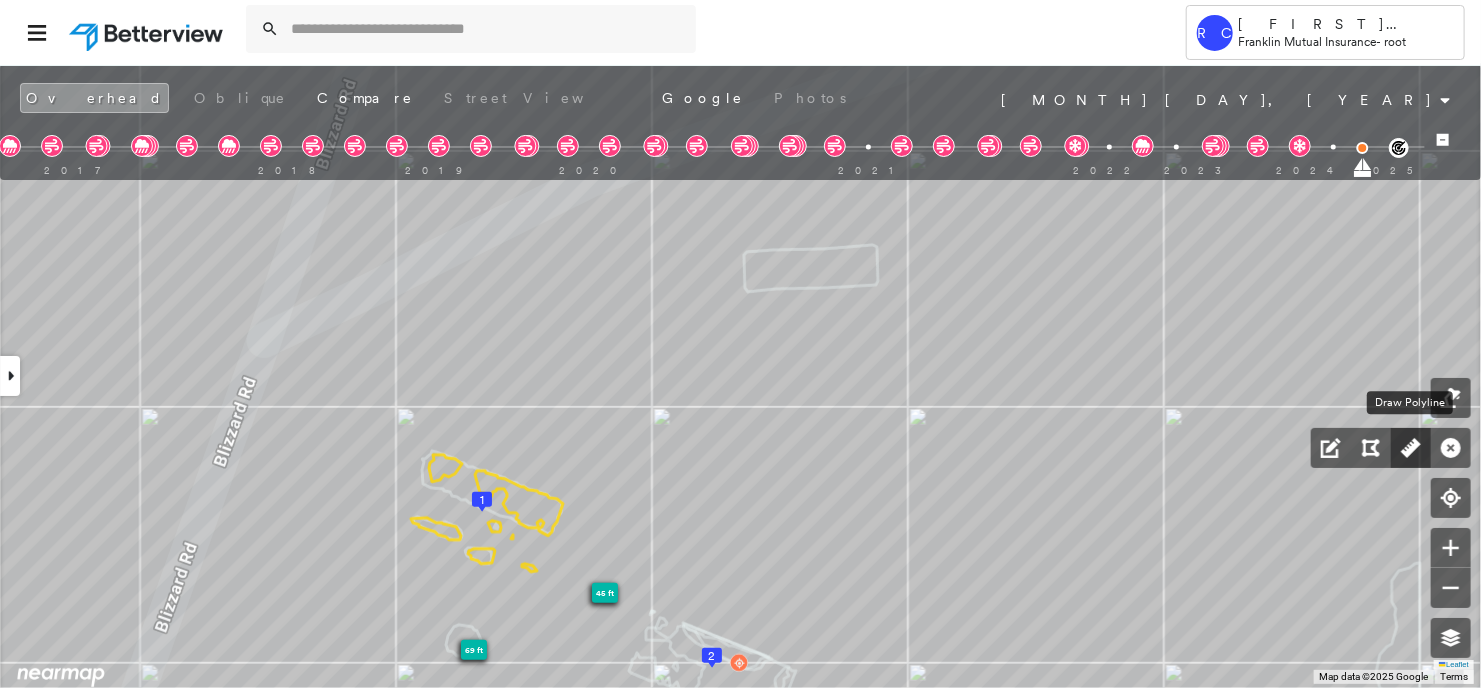 click 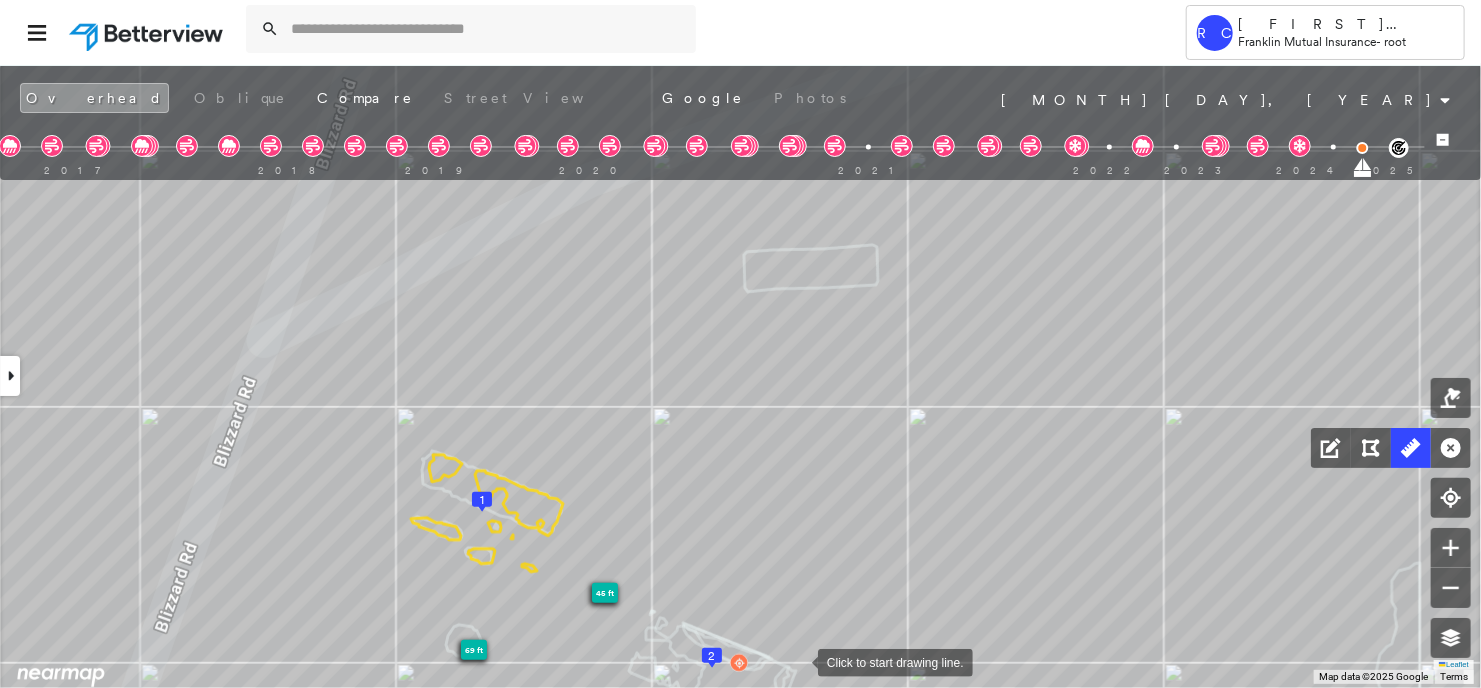 click at bounding box center [798, 661] 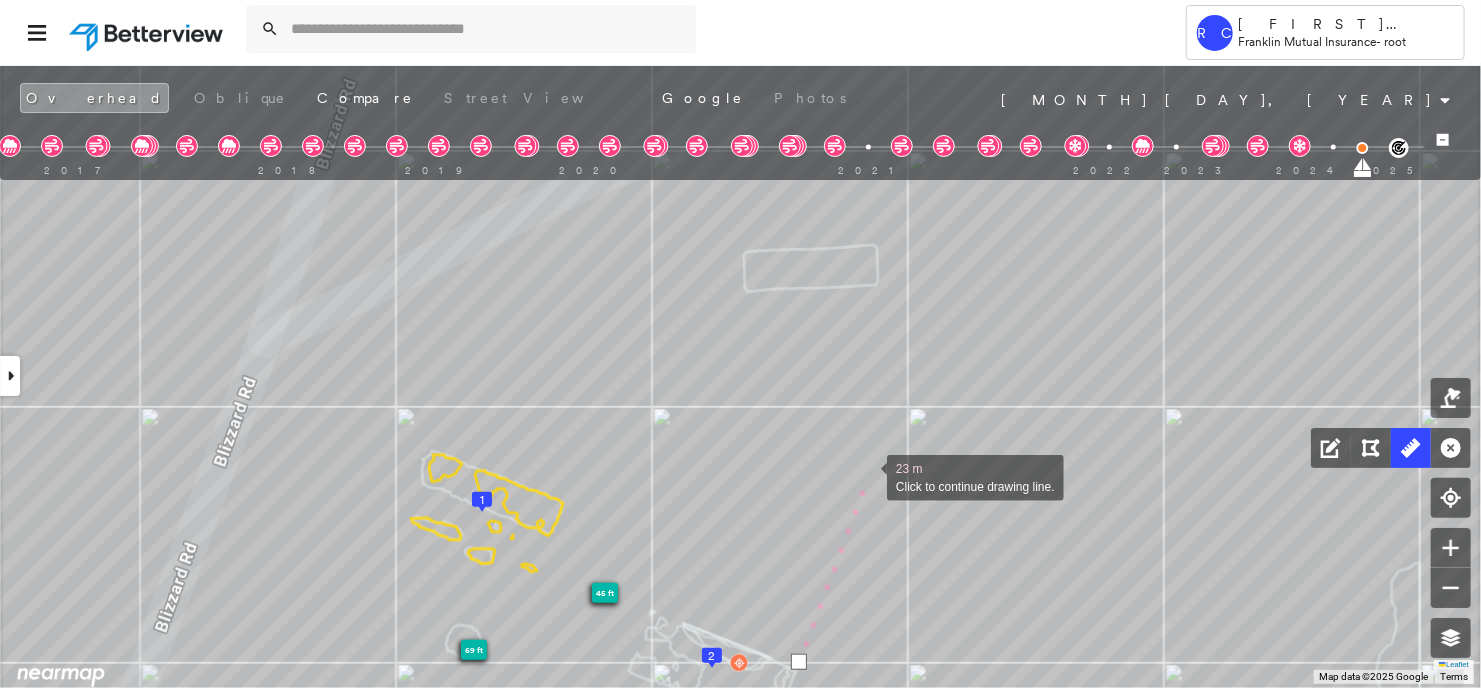 click at bounding box center [867, 476] 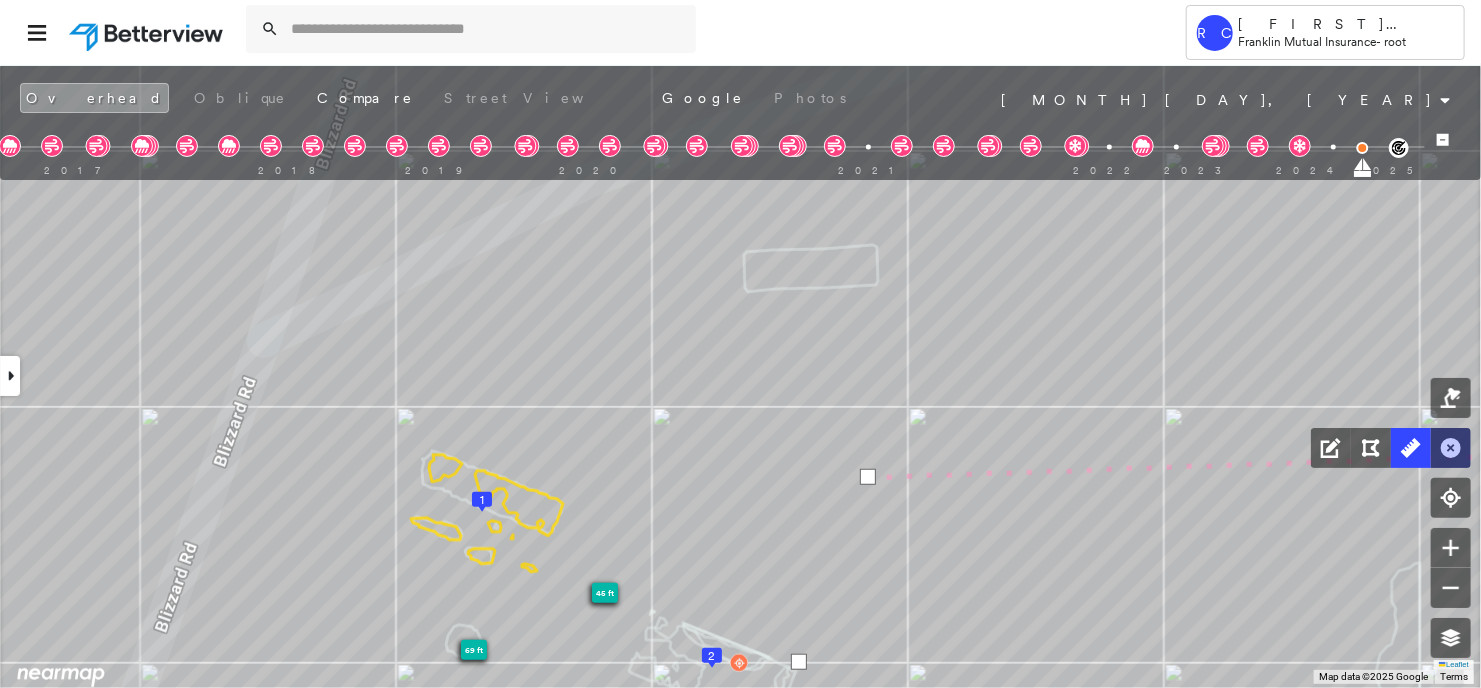 click 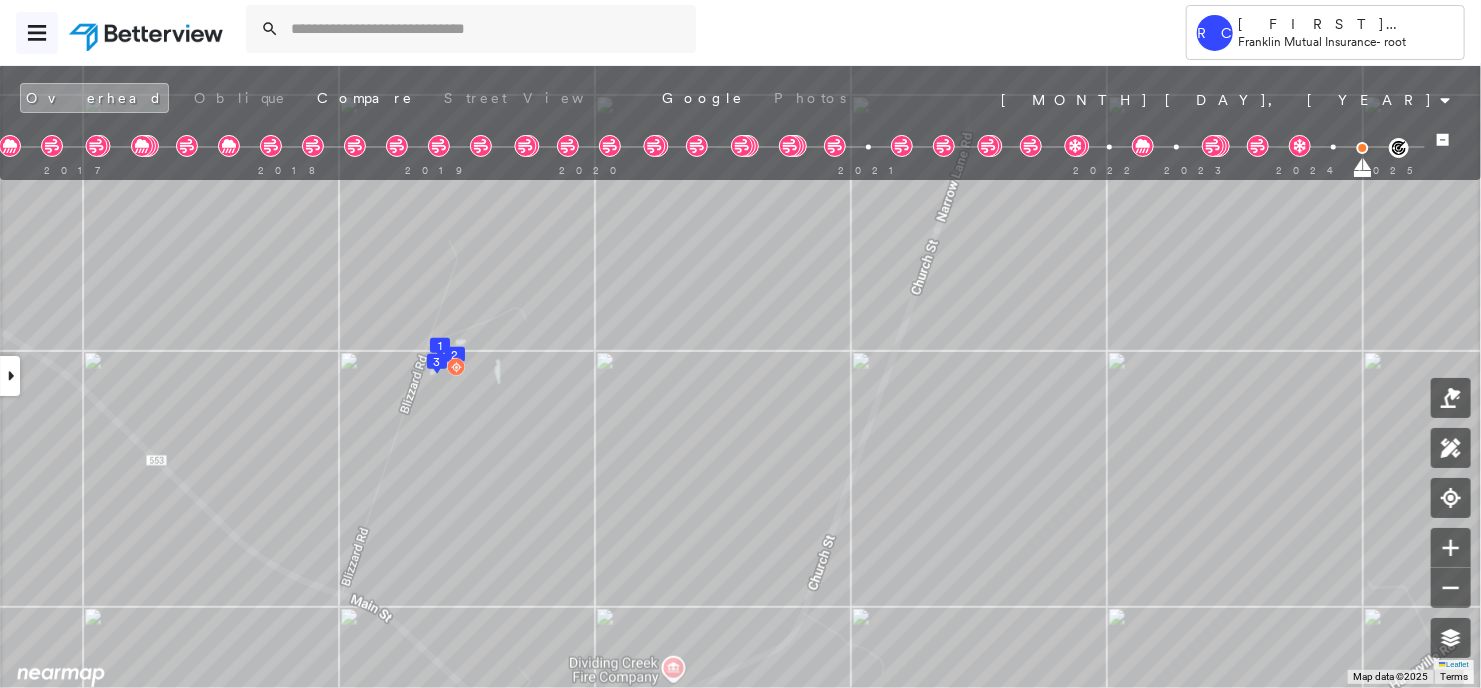 click 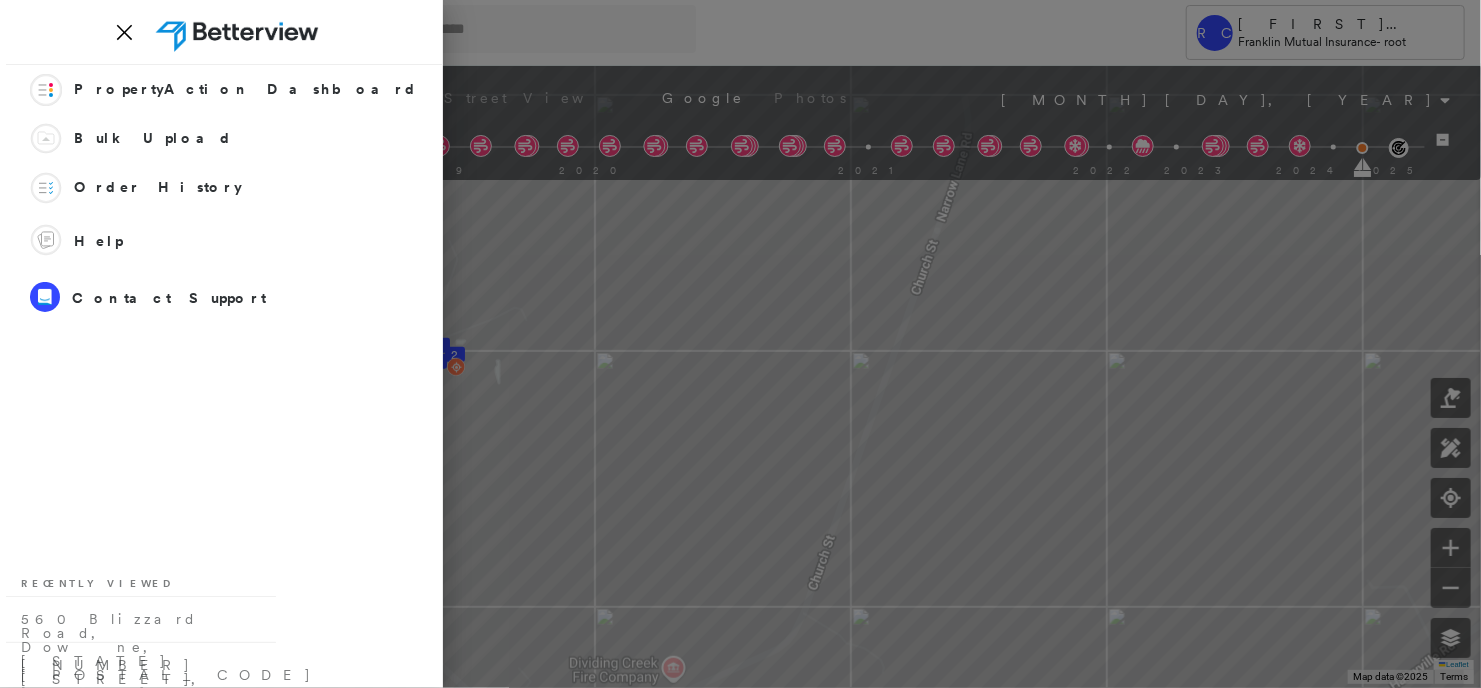 click at bounding box center [740, 344] 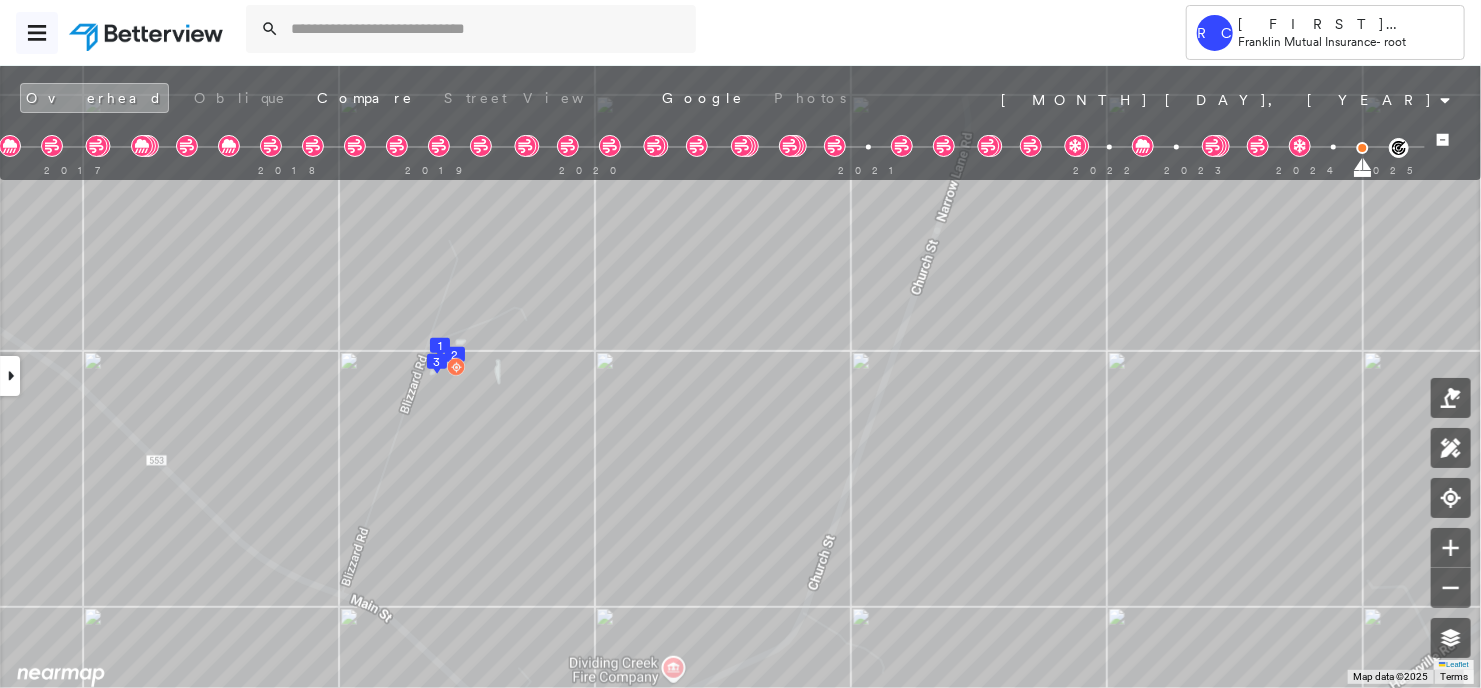 click 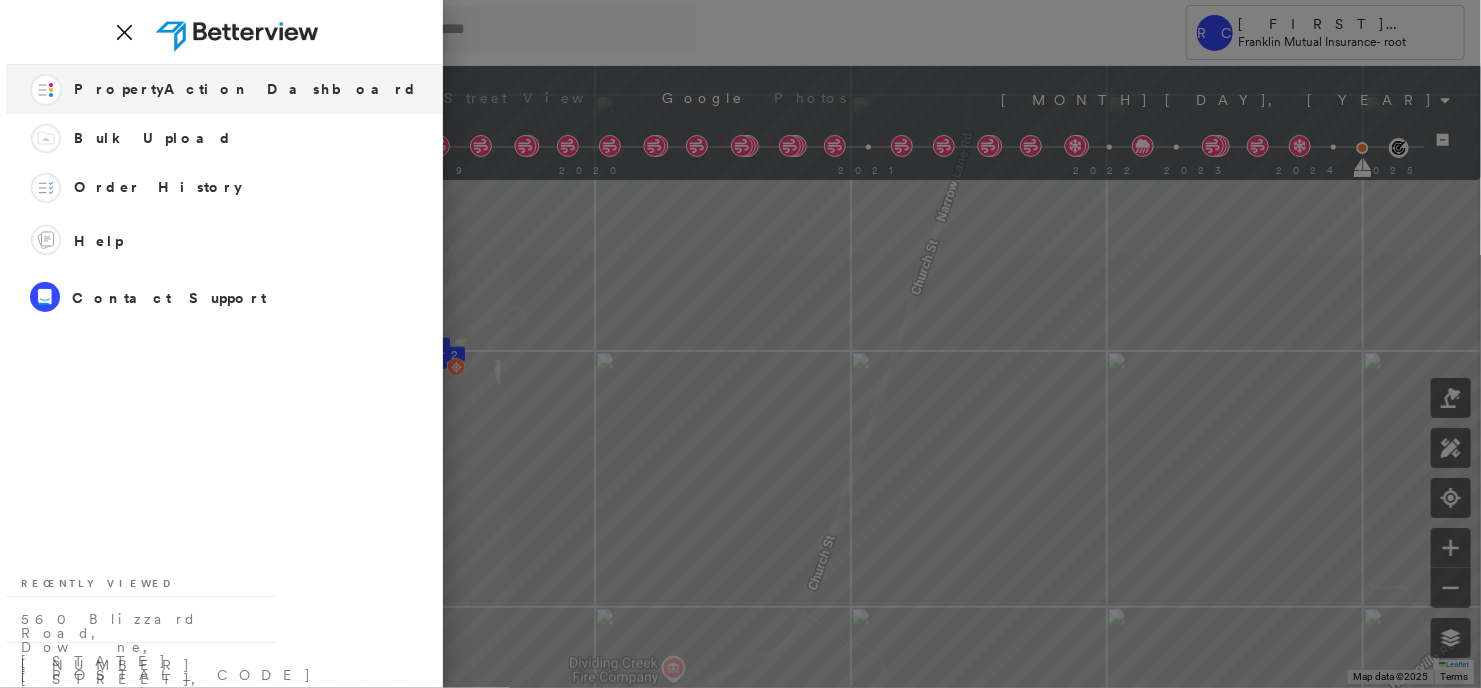 click on "PropertyAction Dashboard" at bounding box center [246, 89] 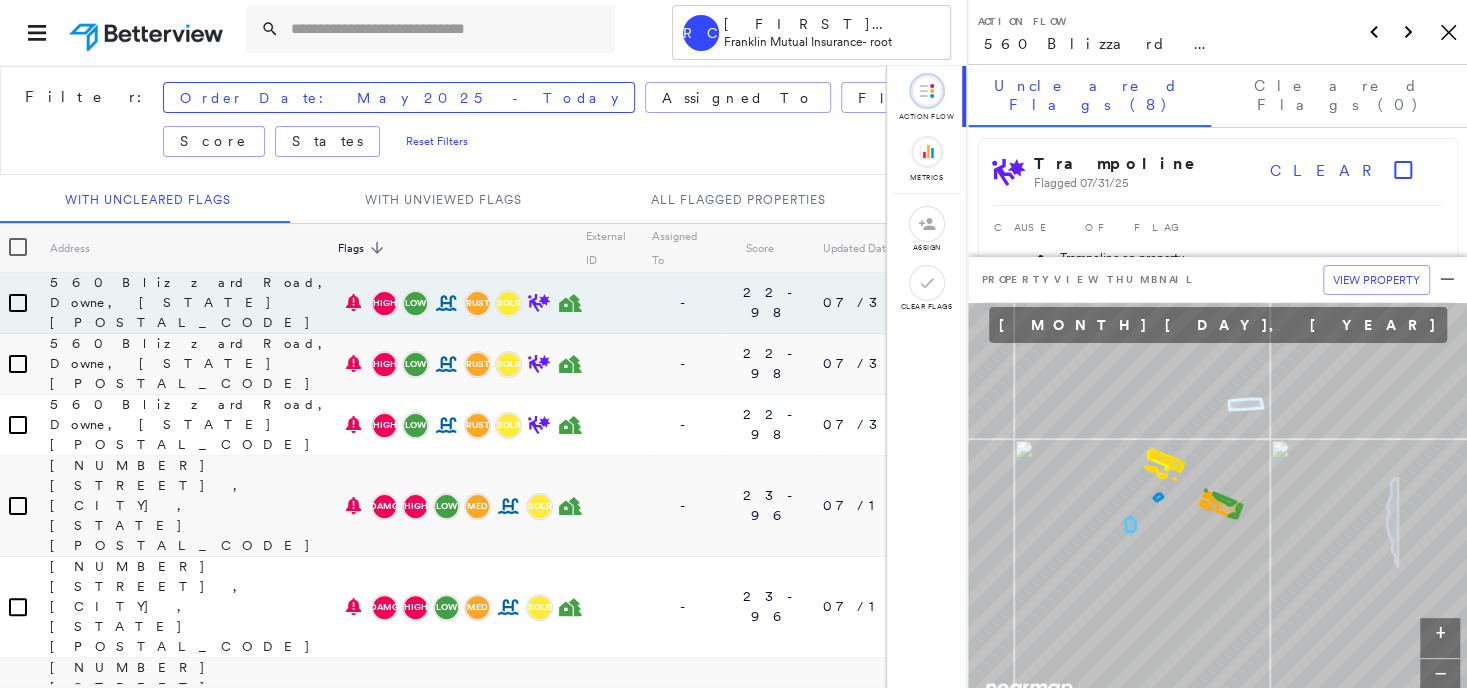 click on "Action Flow 560 Blizzard Road, Downe, [STATE] [POSTAL_CODE] Icon_Closemodal" at bounding box center (1217, 32) 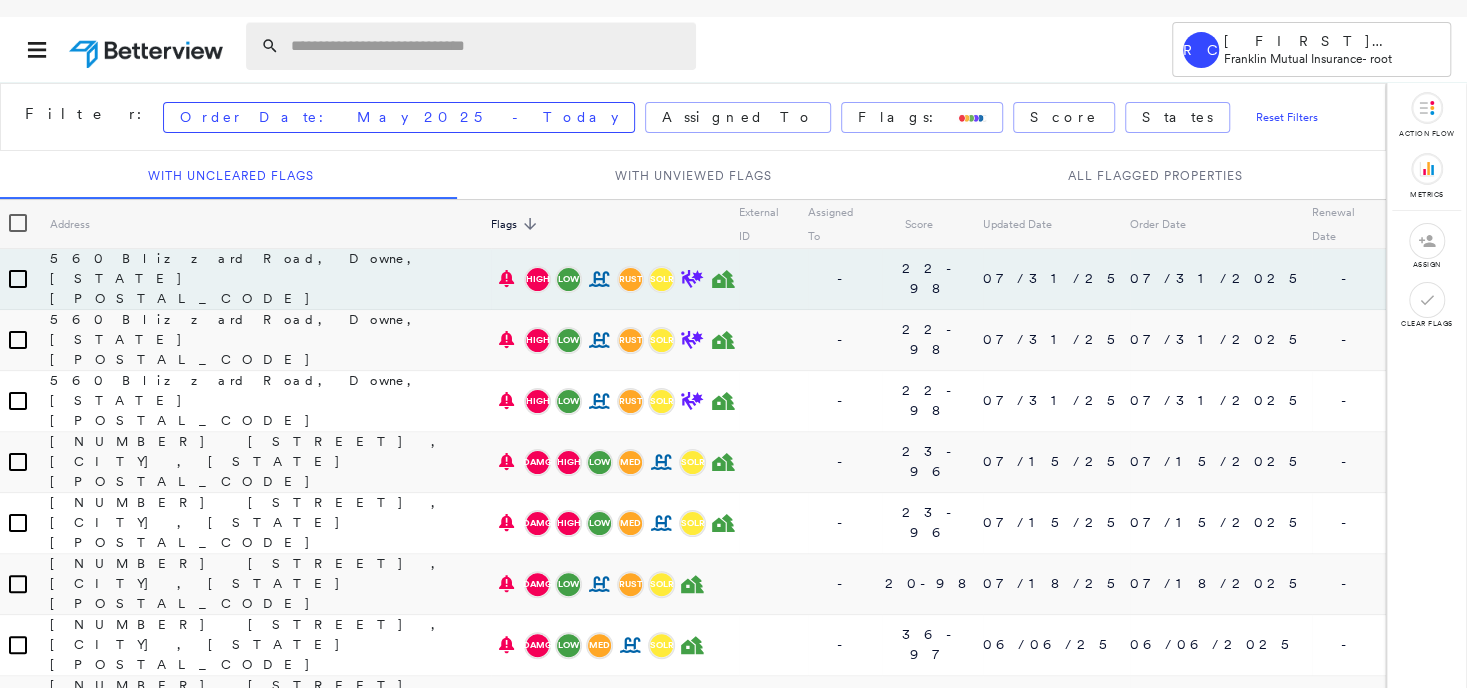 click at bounding box center [487, 46] 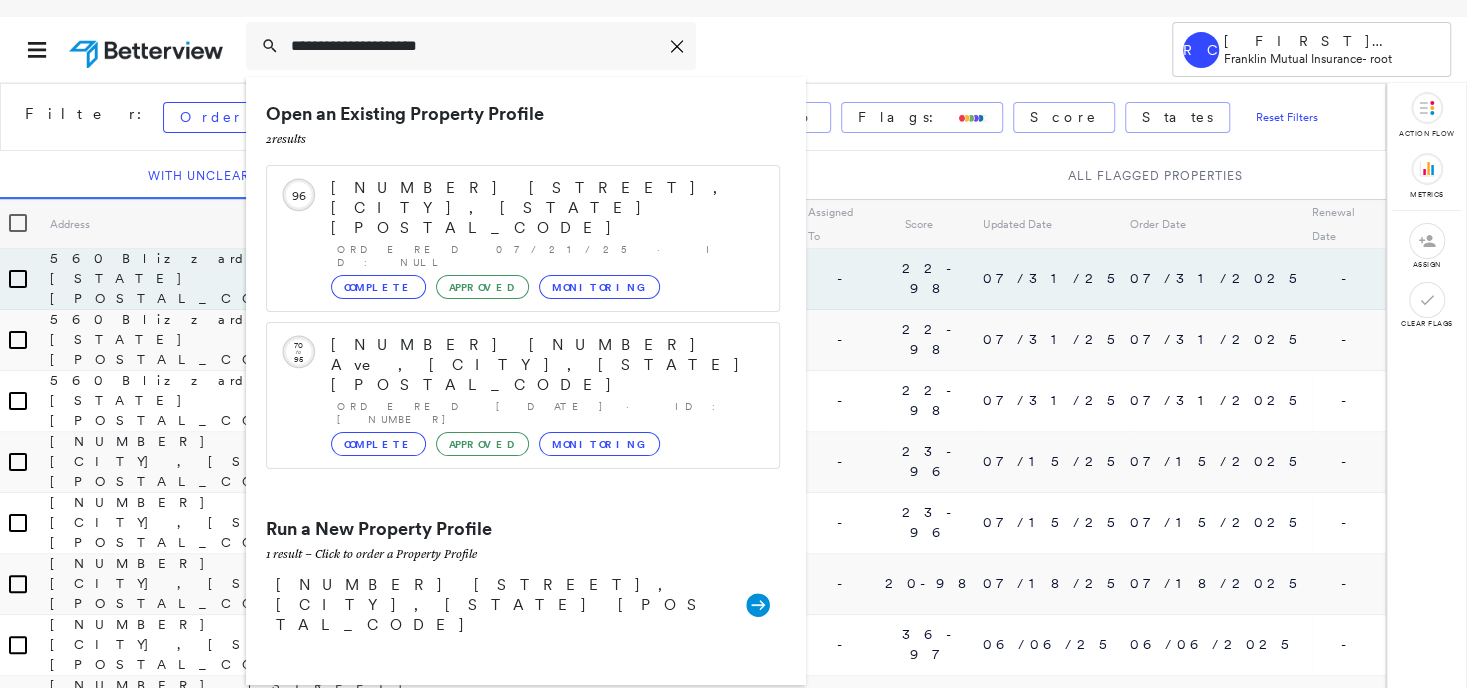 type on "**********" 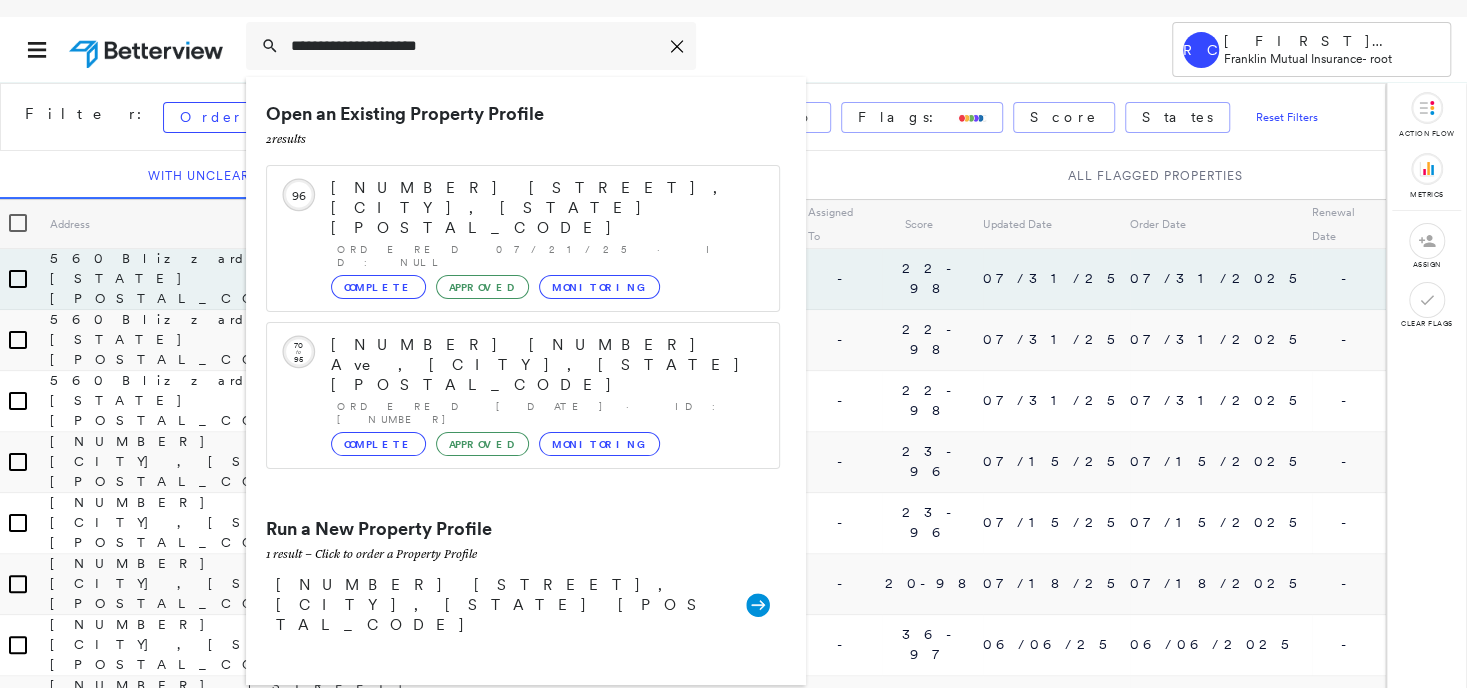 click on "**********" at bounding box center [680, 49] 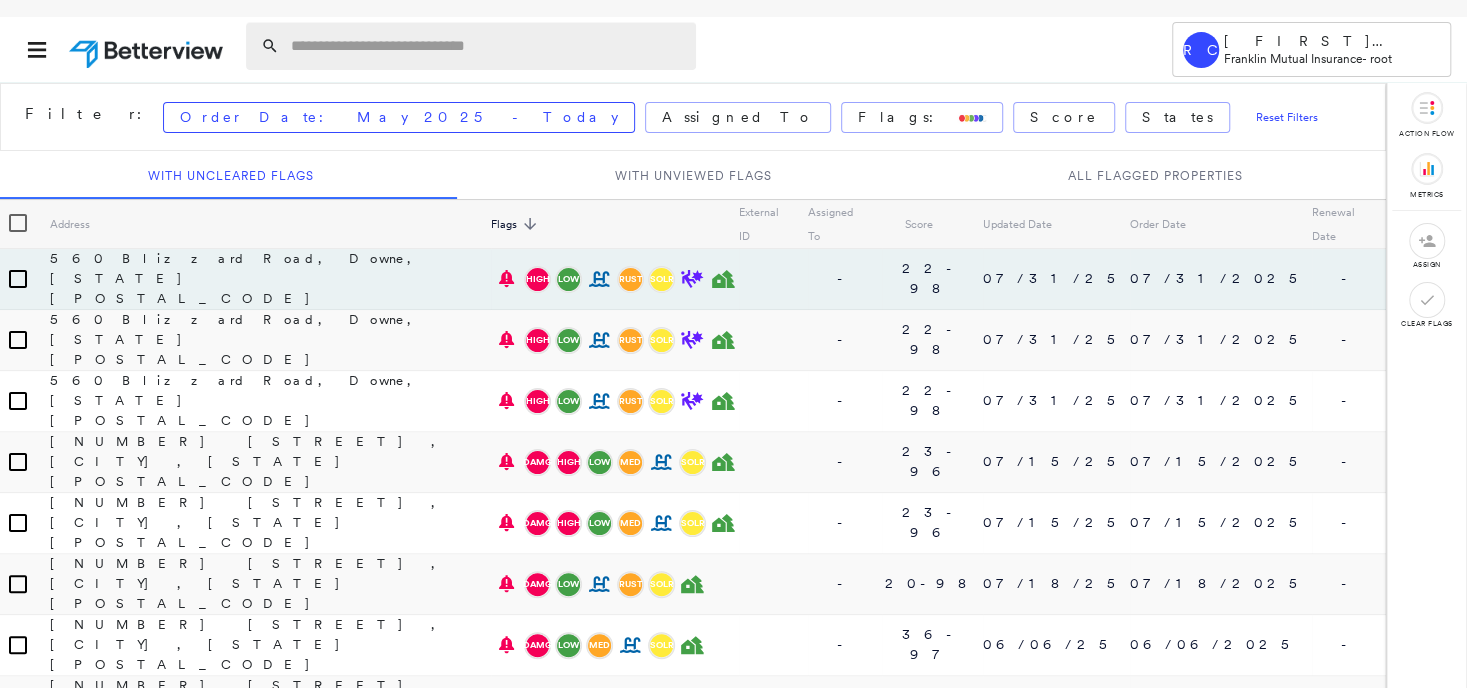 drag, startPoint x: 515, startPoint y: 67, endPoint x: 513, endPoint y: 53, distance: 14.142136 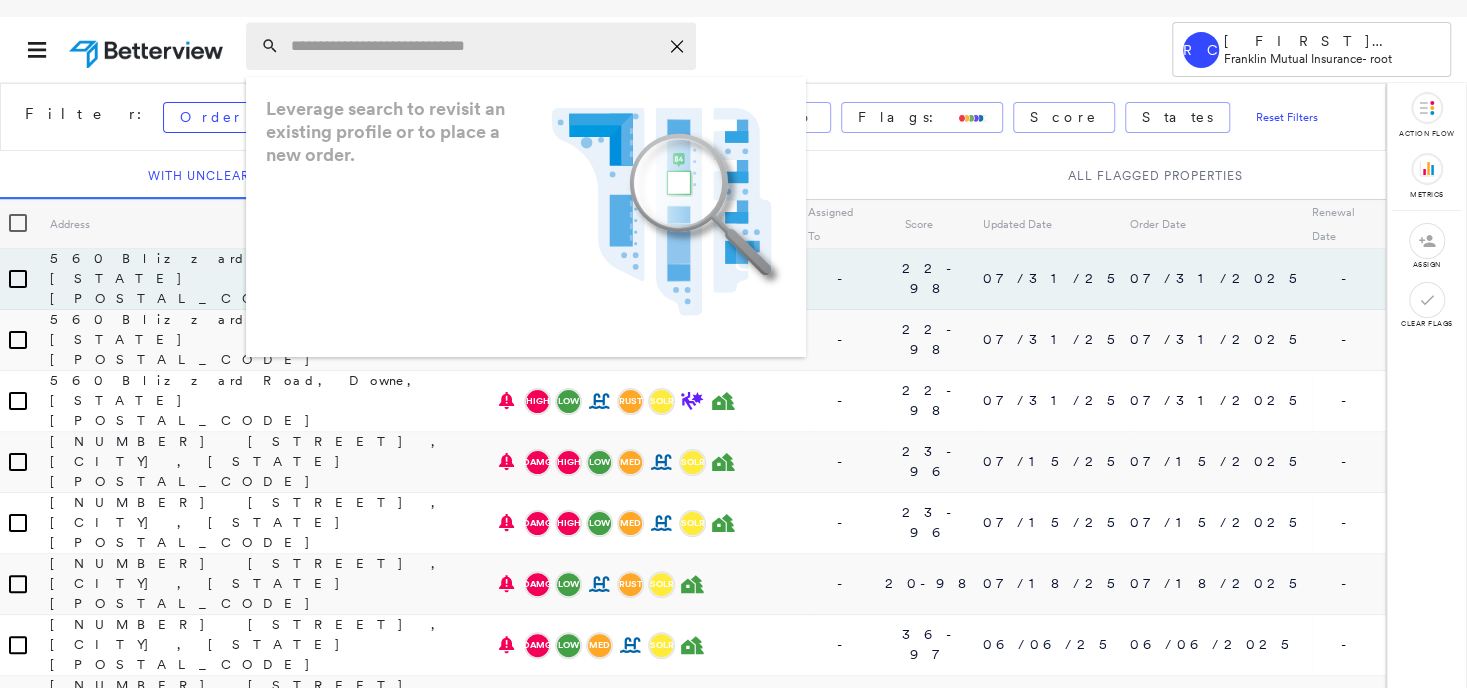 click at bounding box center [474, 46] 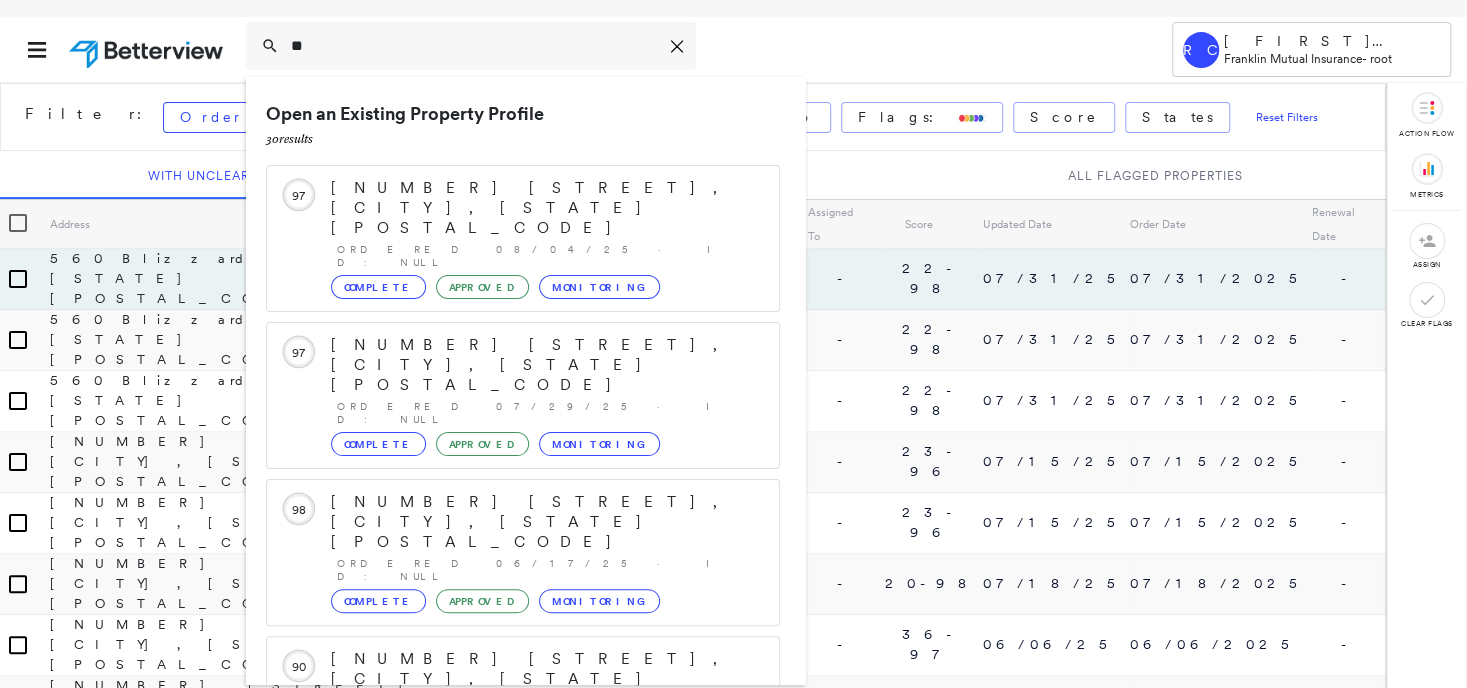 type on "*" 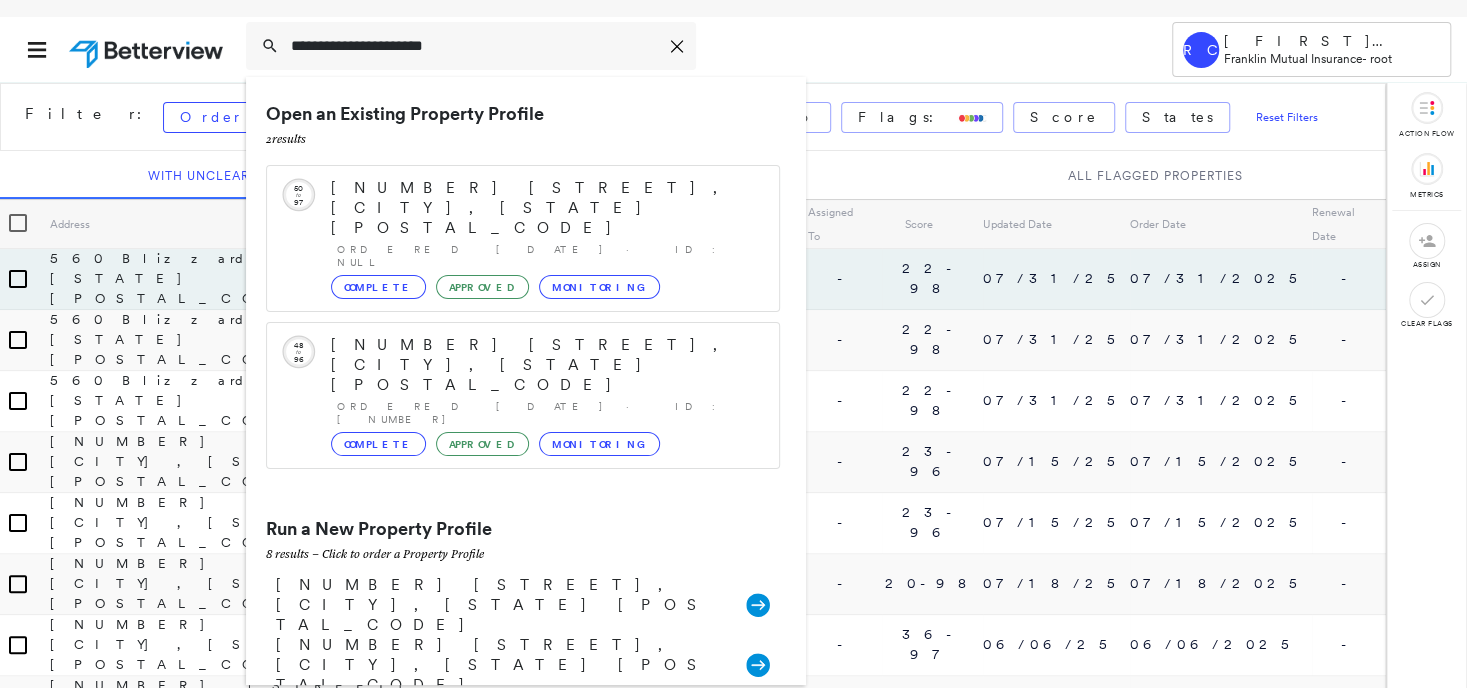 type on "**********" 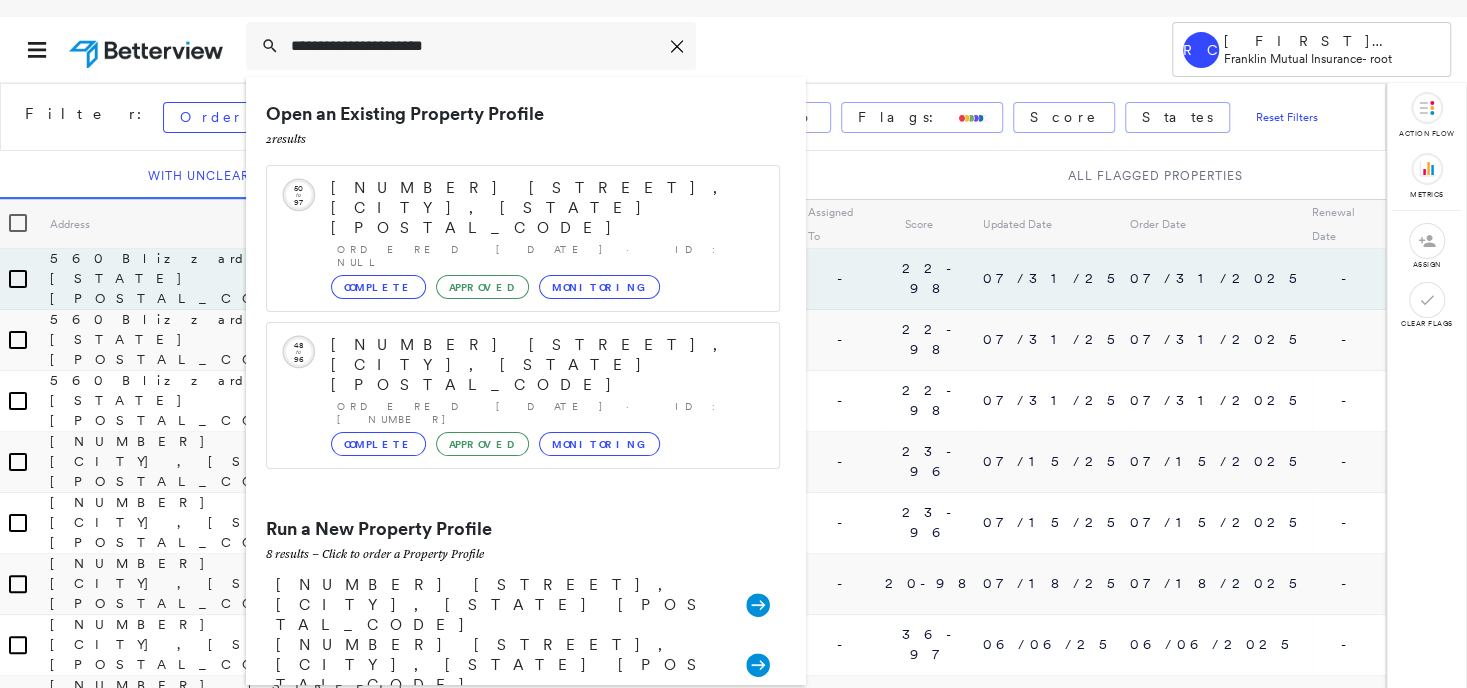 click on "Filter: Order Date: May 2025 - Today Assigned To Flags: Score States Reset Filters" at bounding box center (693, 117) 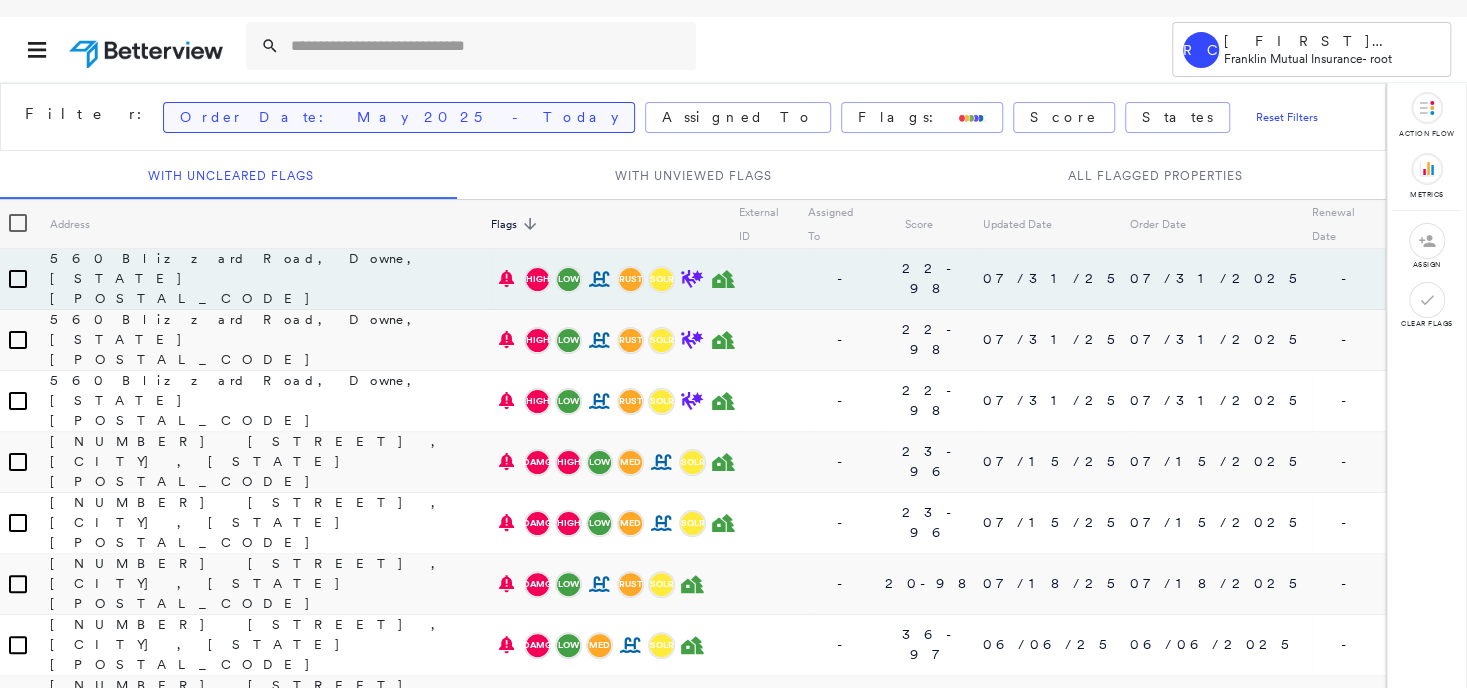 click on "Order Date: May 2025 - Today" at bounding box center [399, 117] 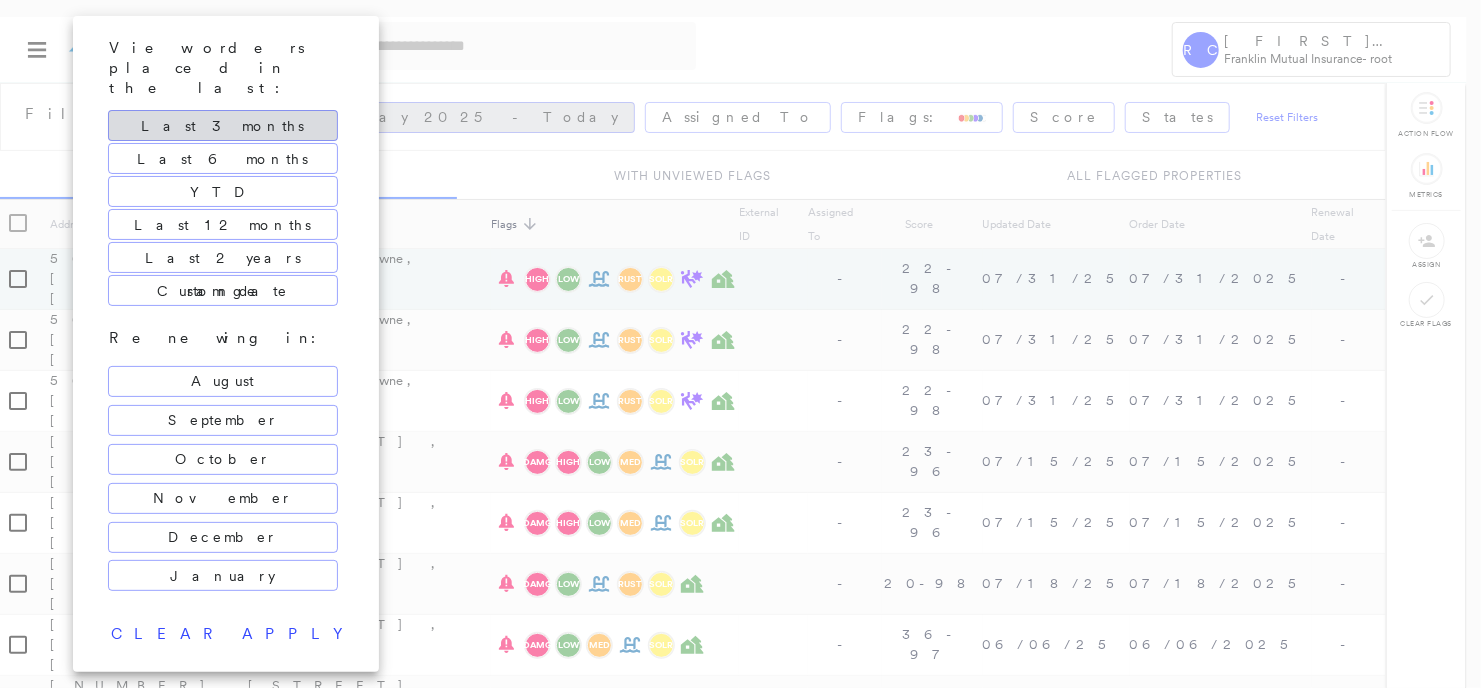 click at bounding box center [740, 344] 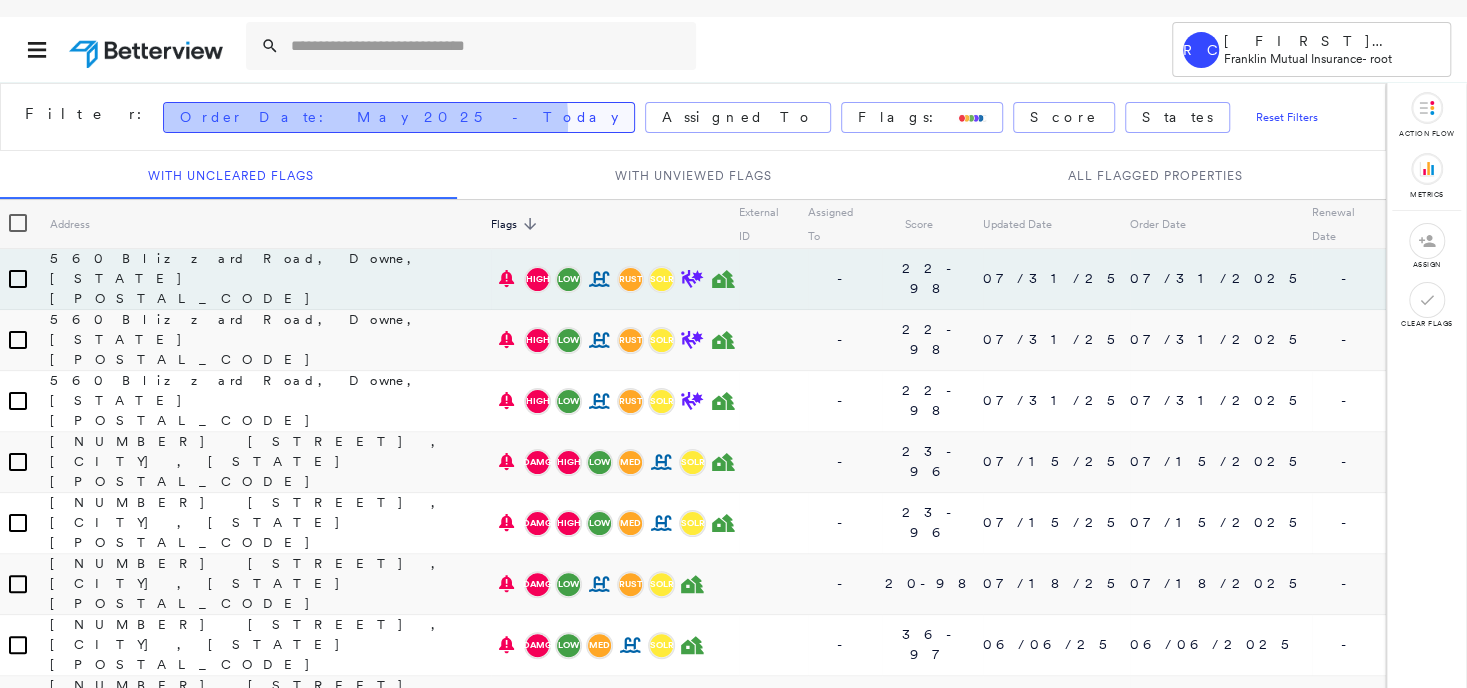 click on "Order Date: May 2025 - Today" at bounding box center [399, 117] 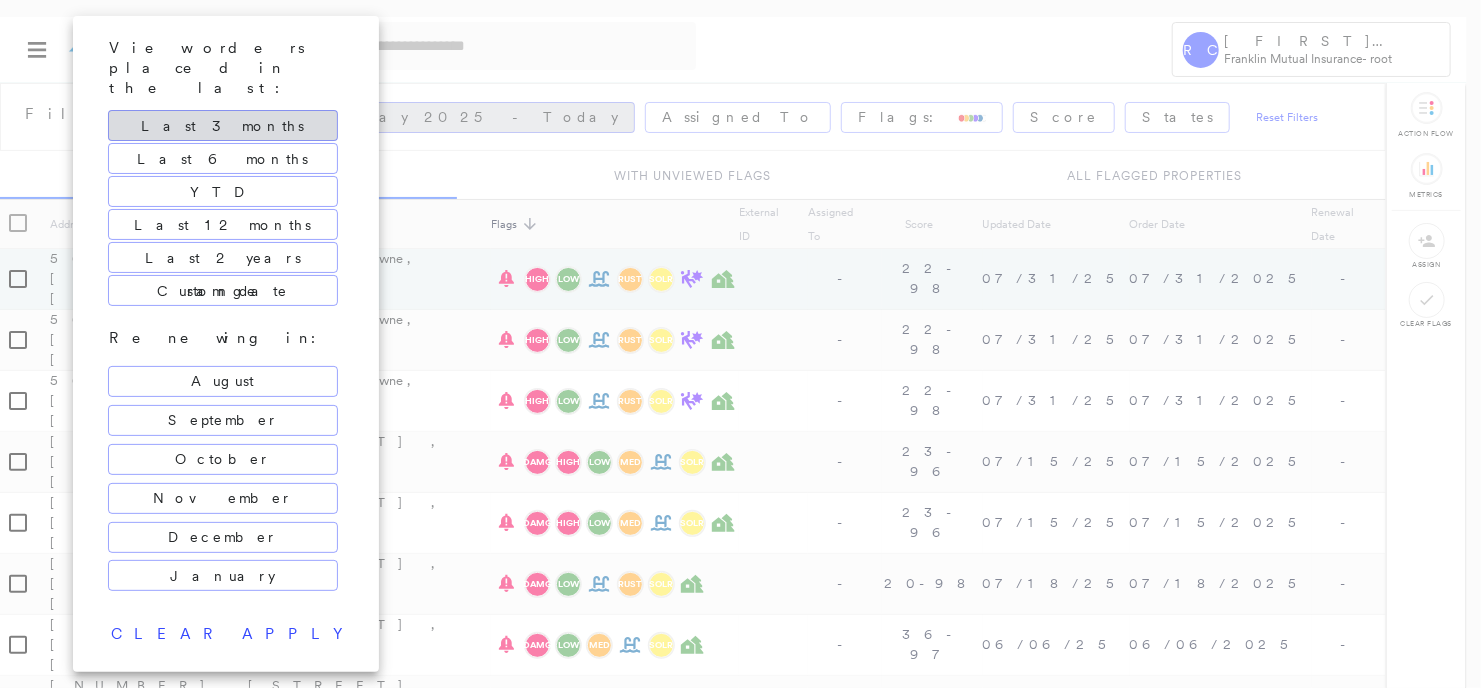 click at bounding box center [740, 344] 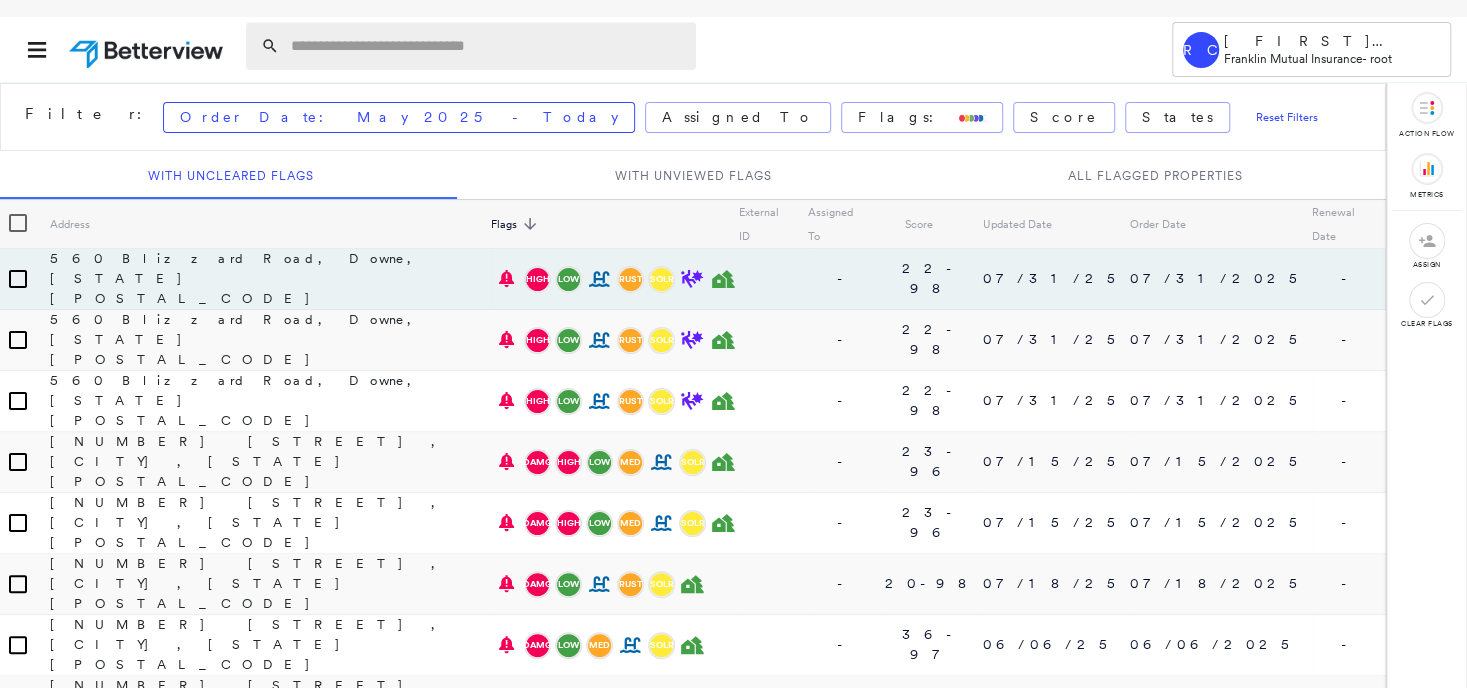 click at bounding box center (487, 46) 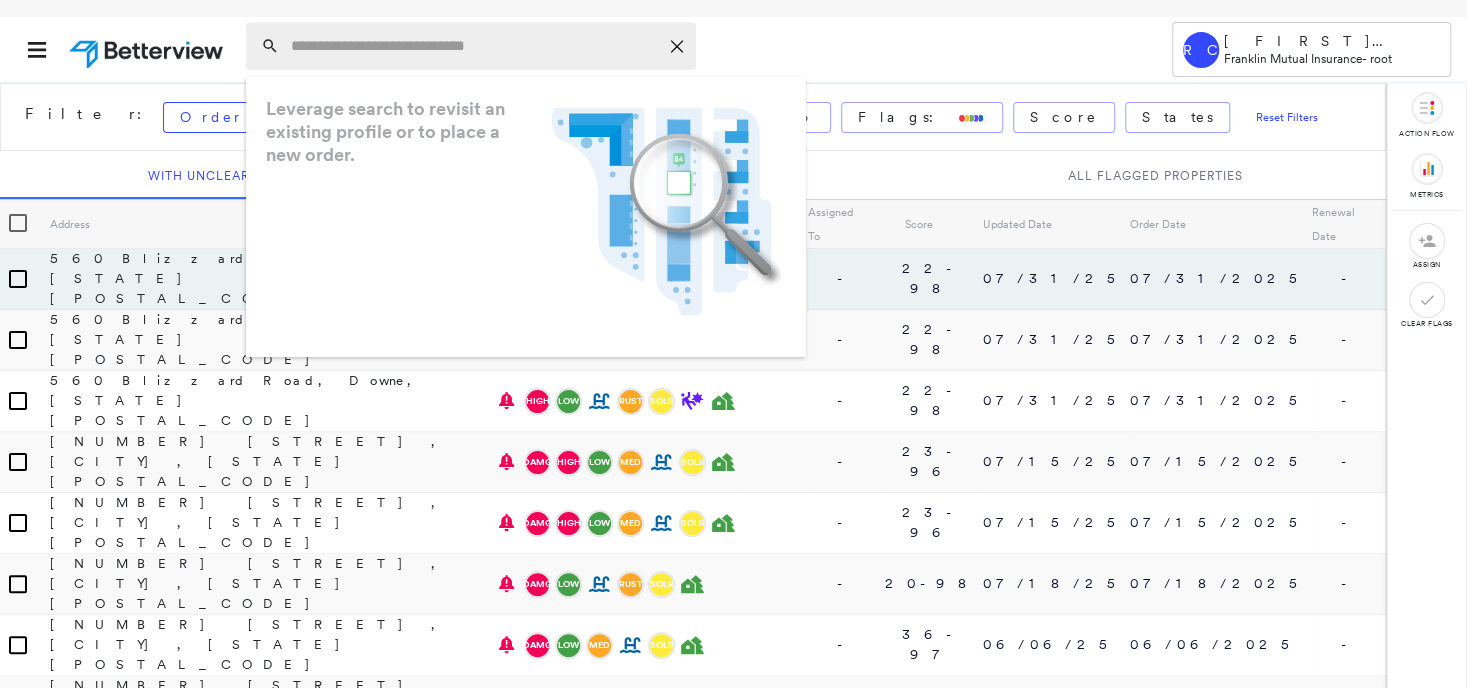 click at bounding box center (474, 46) 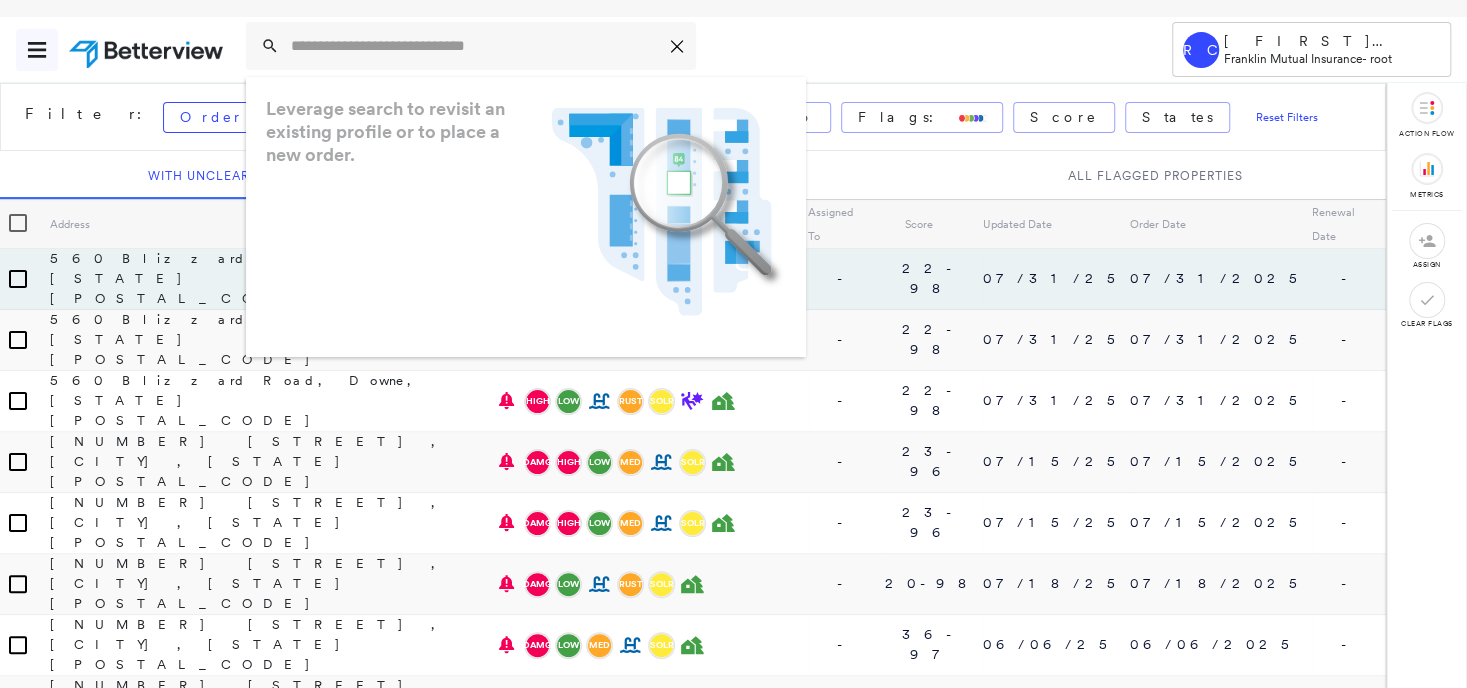 click 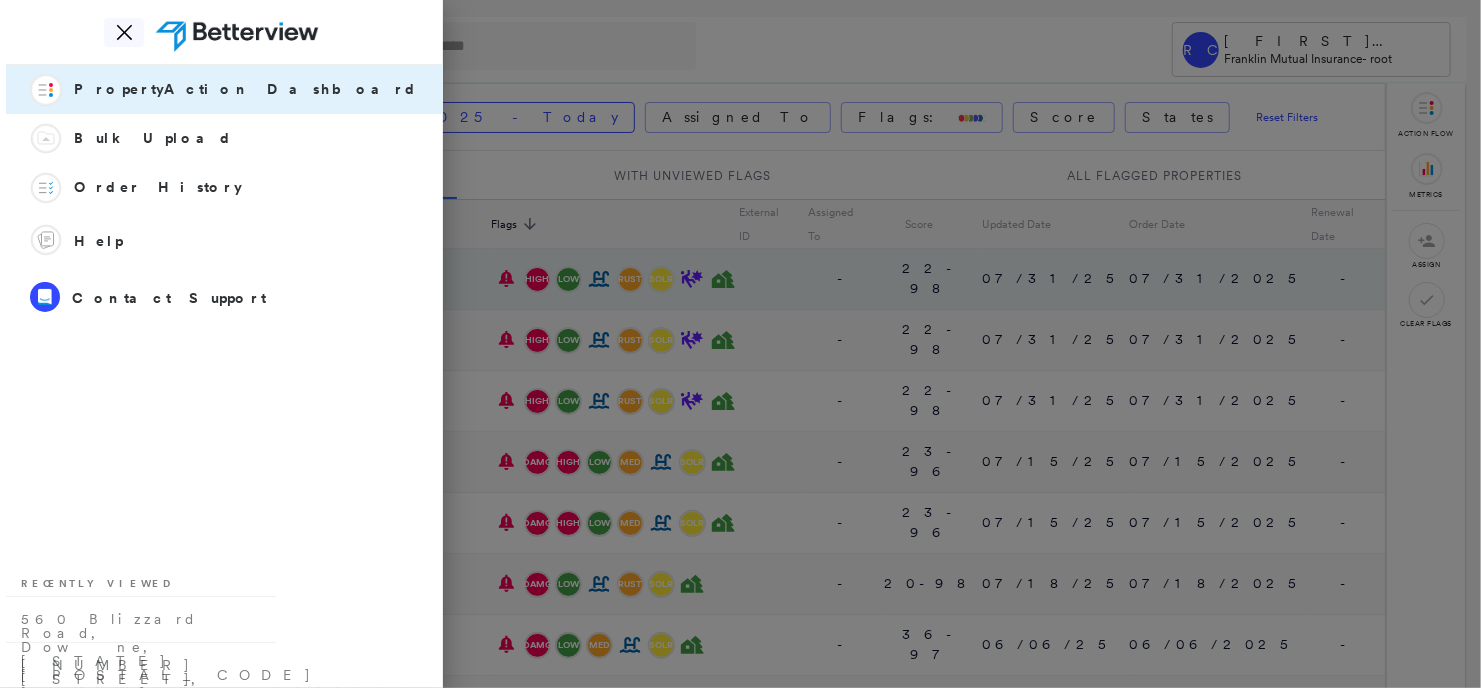 click on "Icon_Closemodal" 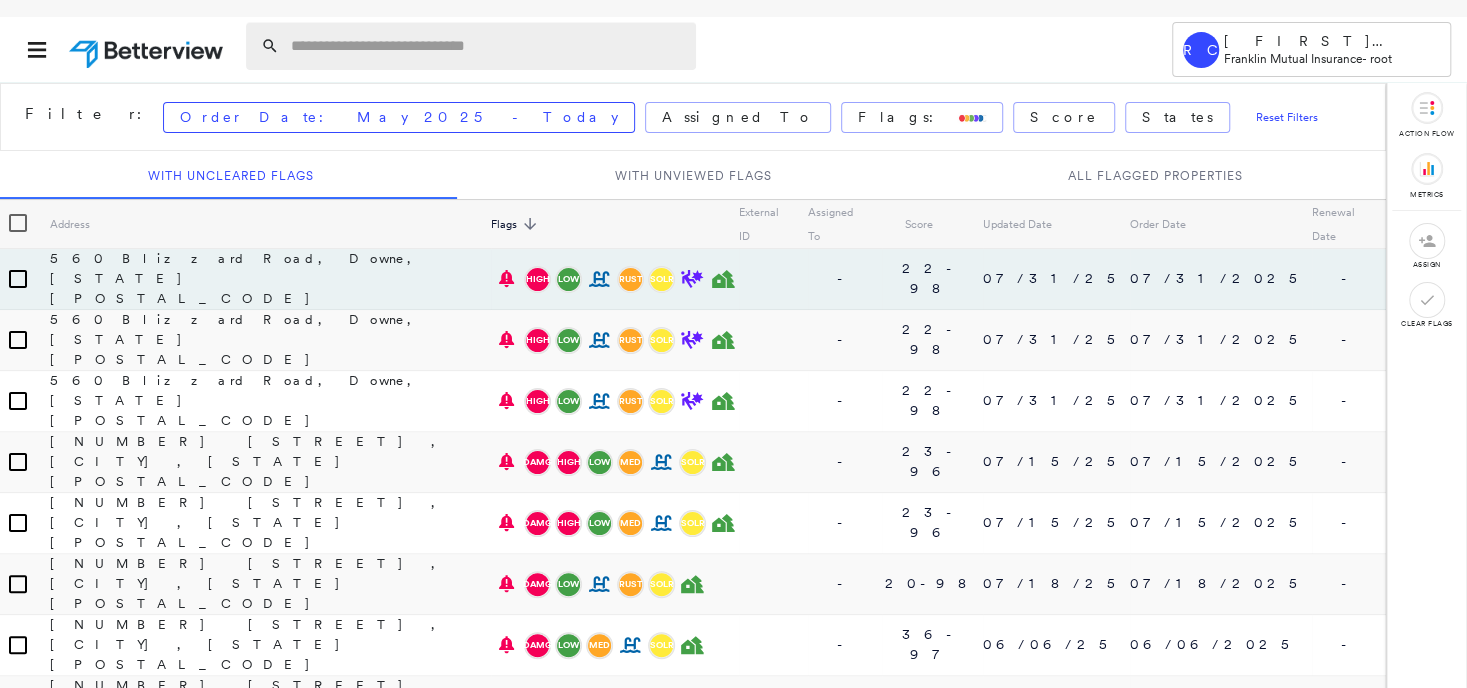click at bounding box center (487, 46) 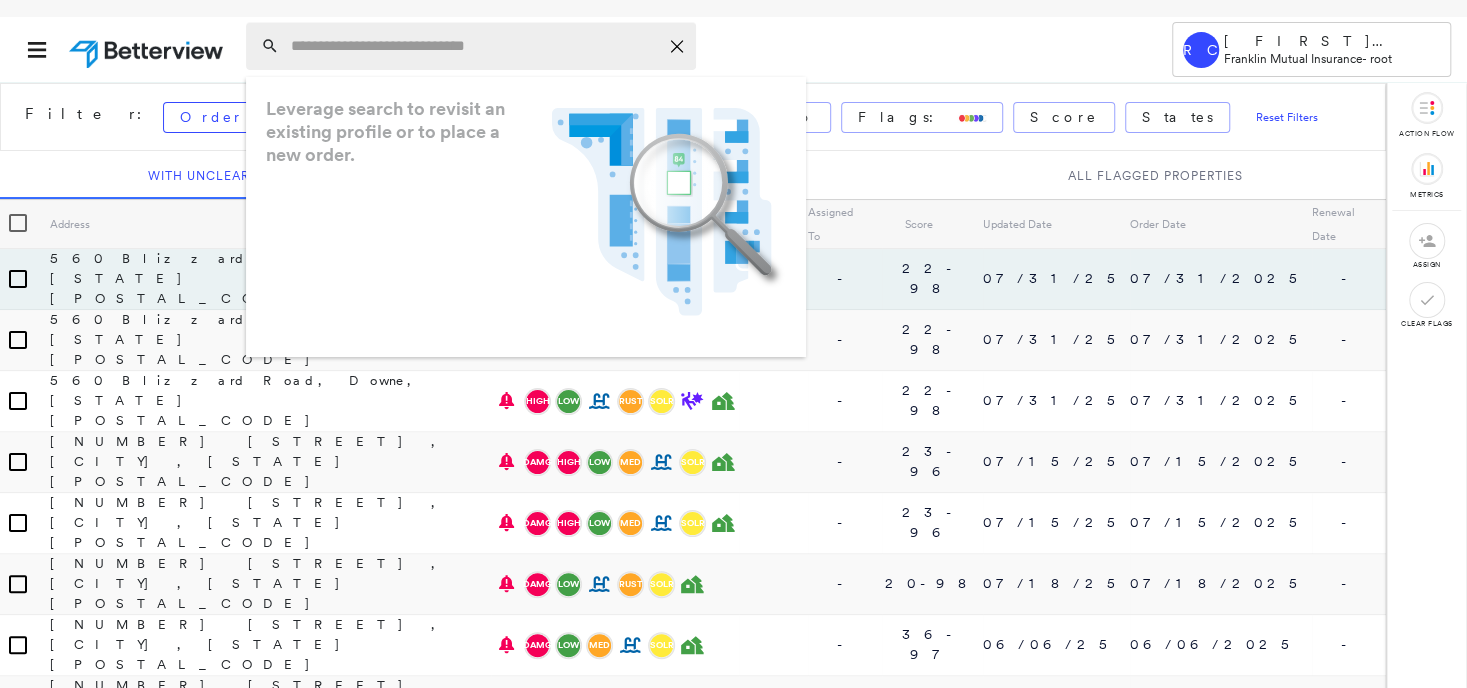 click at bounding box center [474, 46] 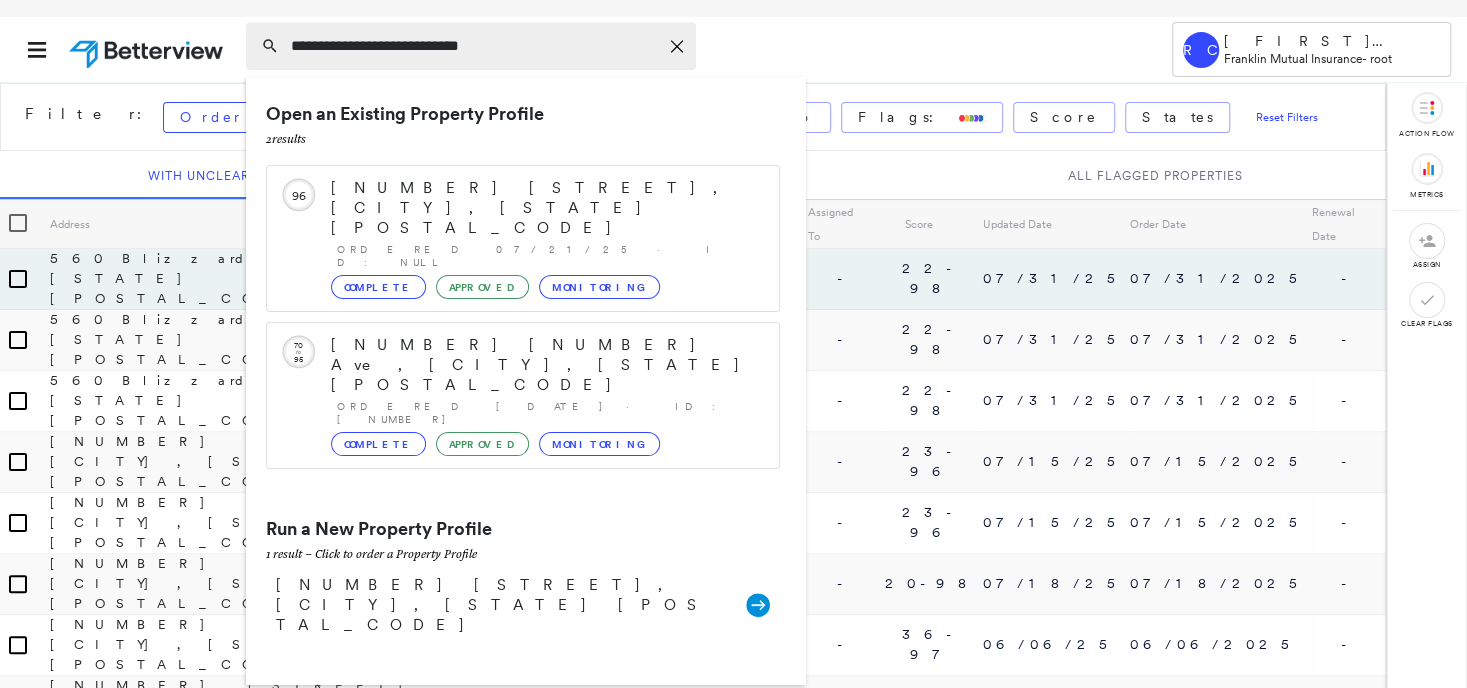 type on "**********" 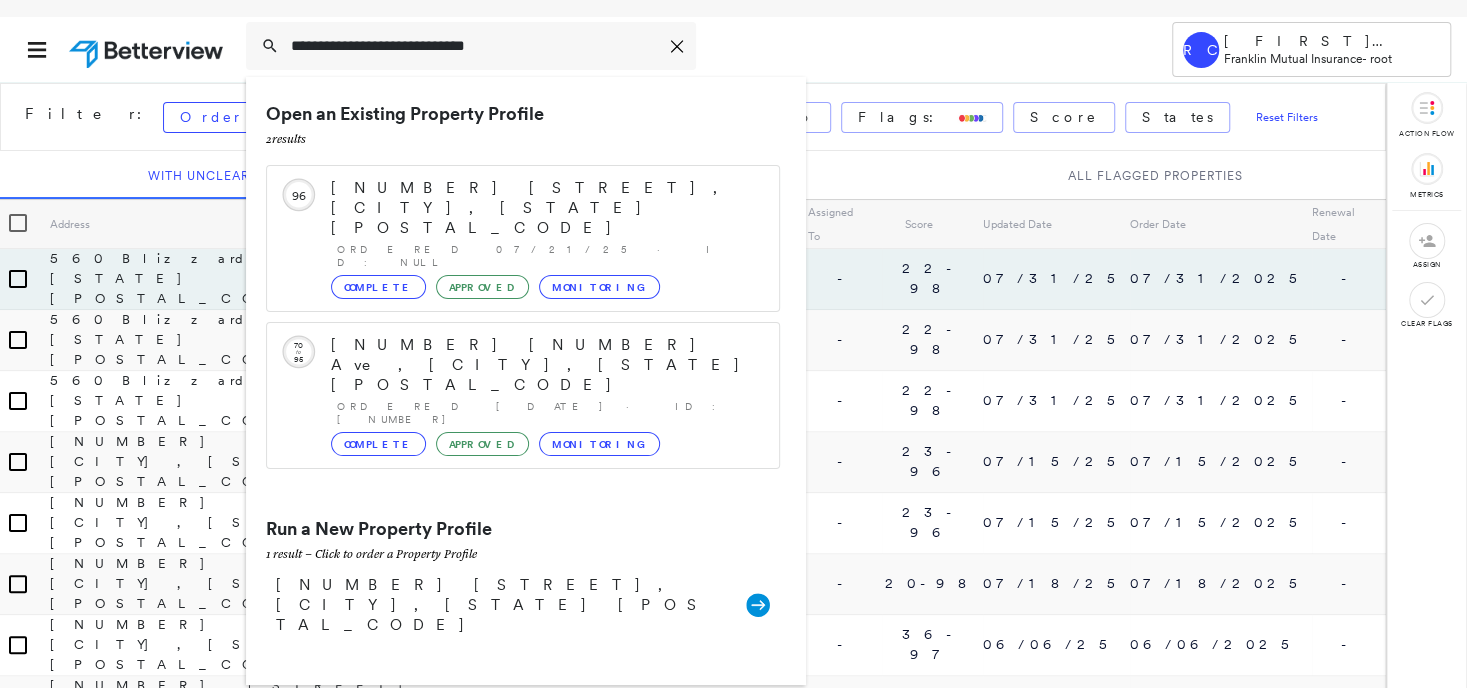 drag, startPoint x: 521, startPoint y: 41, endPoint x: 244, endPoint y: 40, distance: 277.0018 